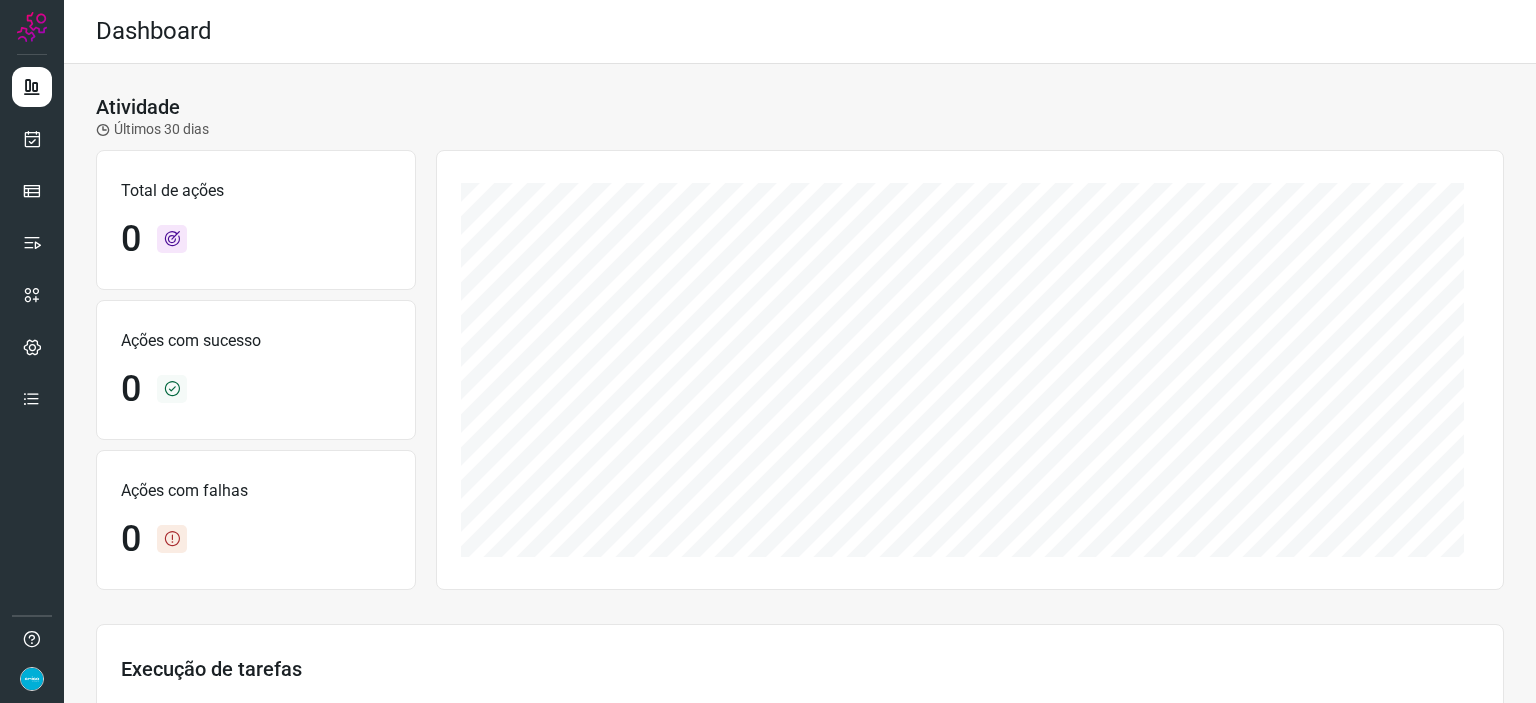 scroll, scrollTop: 0, scrollLeft: 0, axis: both 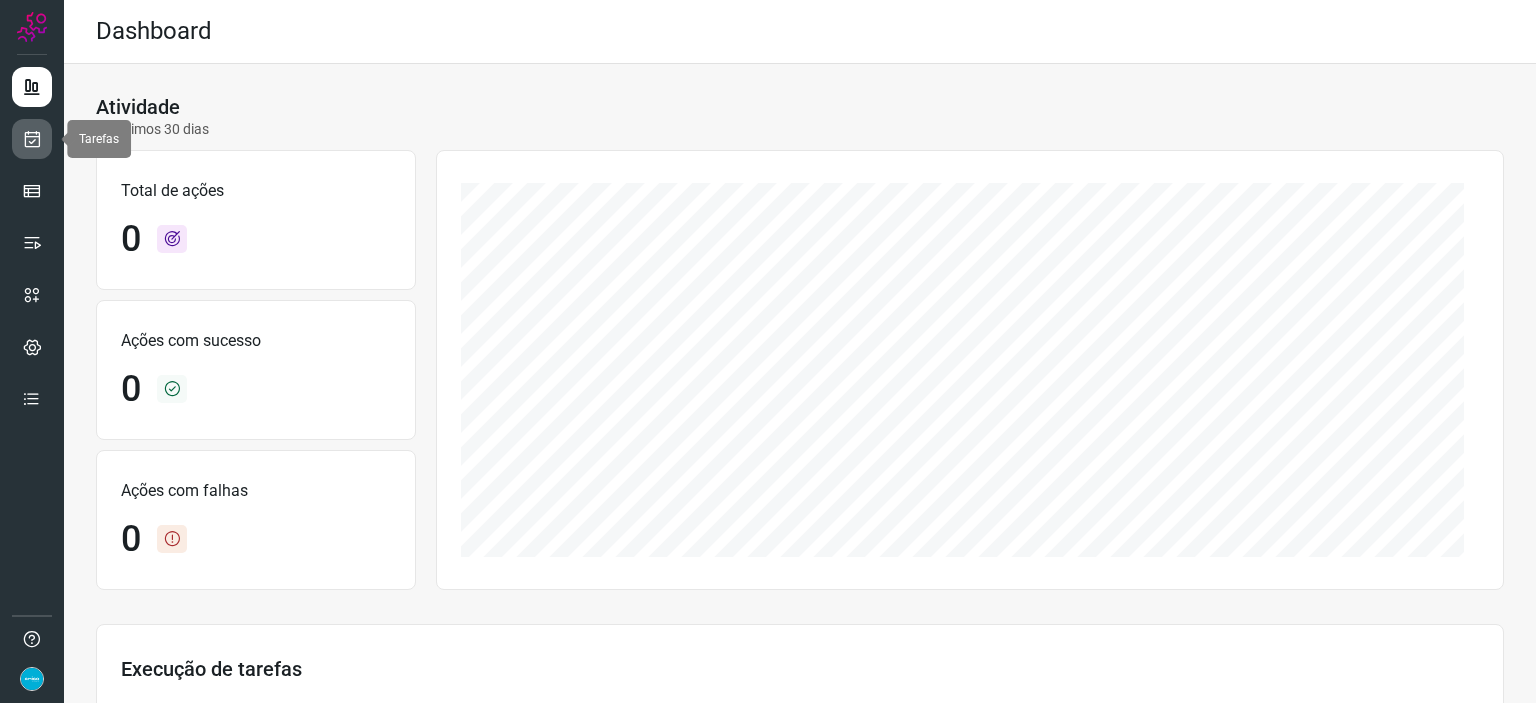click at bounding box center (32, 139) 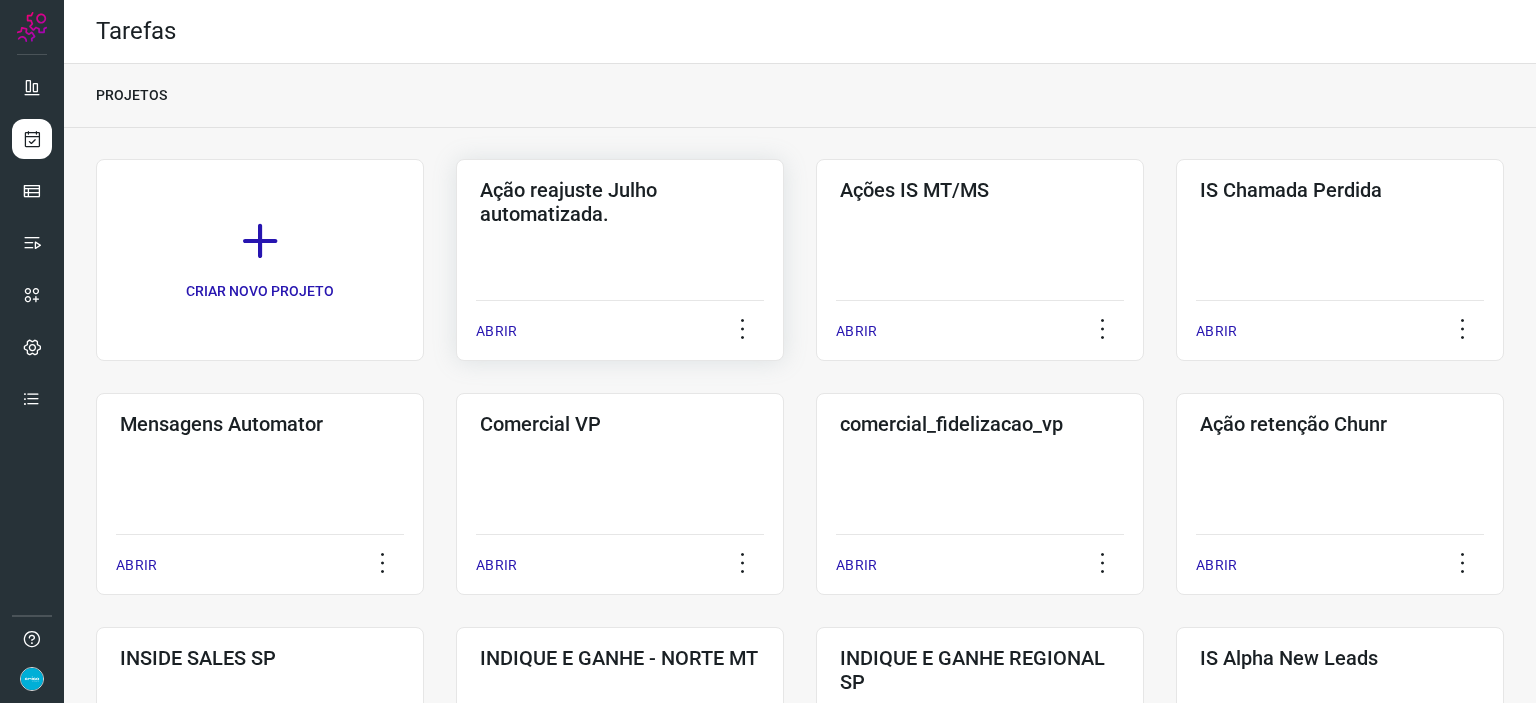 click on "ABRIR" at bounding box center [496, 331] 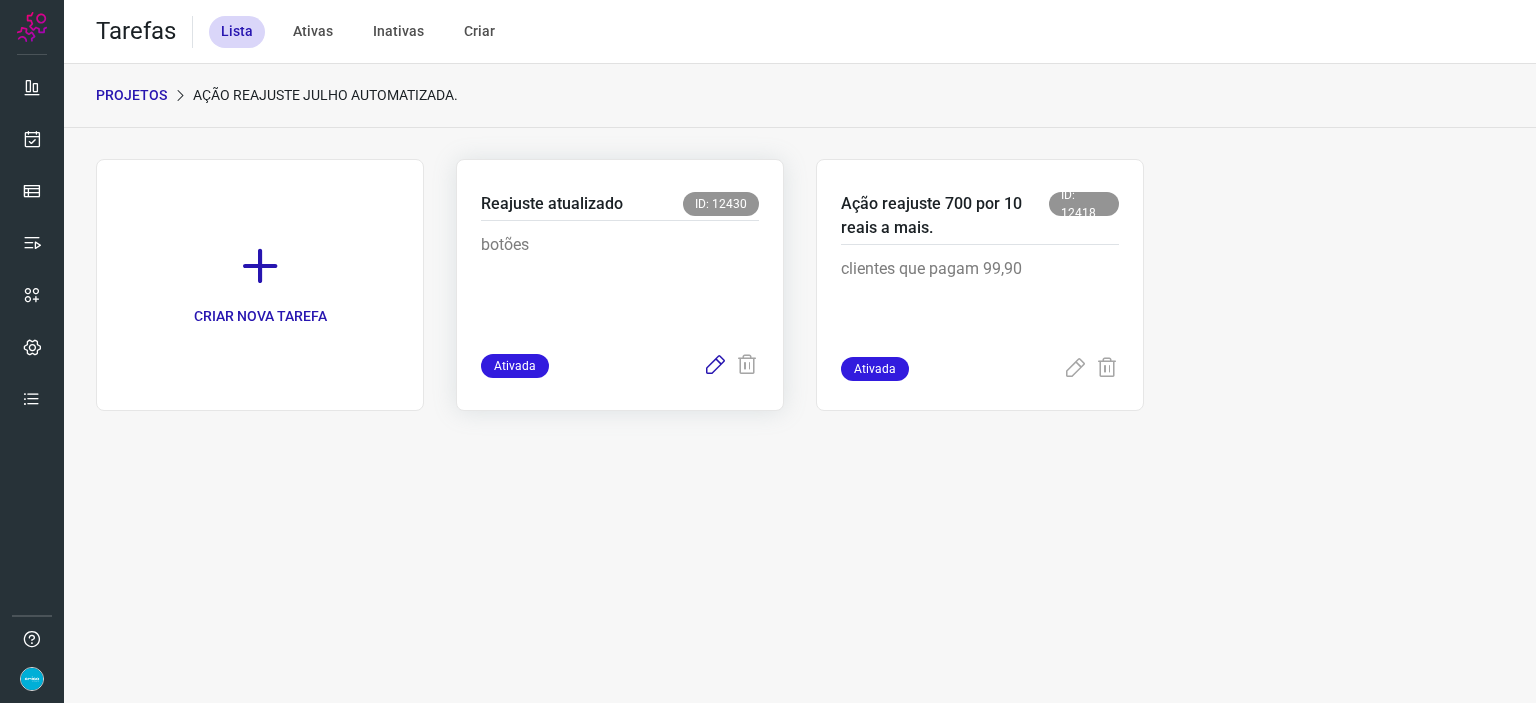 click at bounding box center (715, 366) 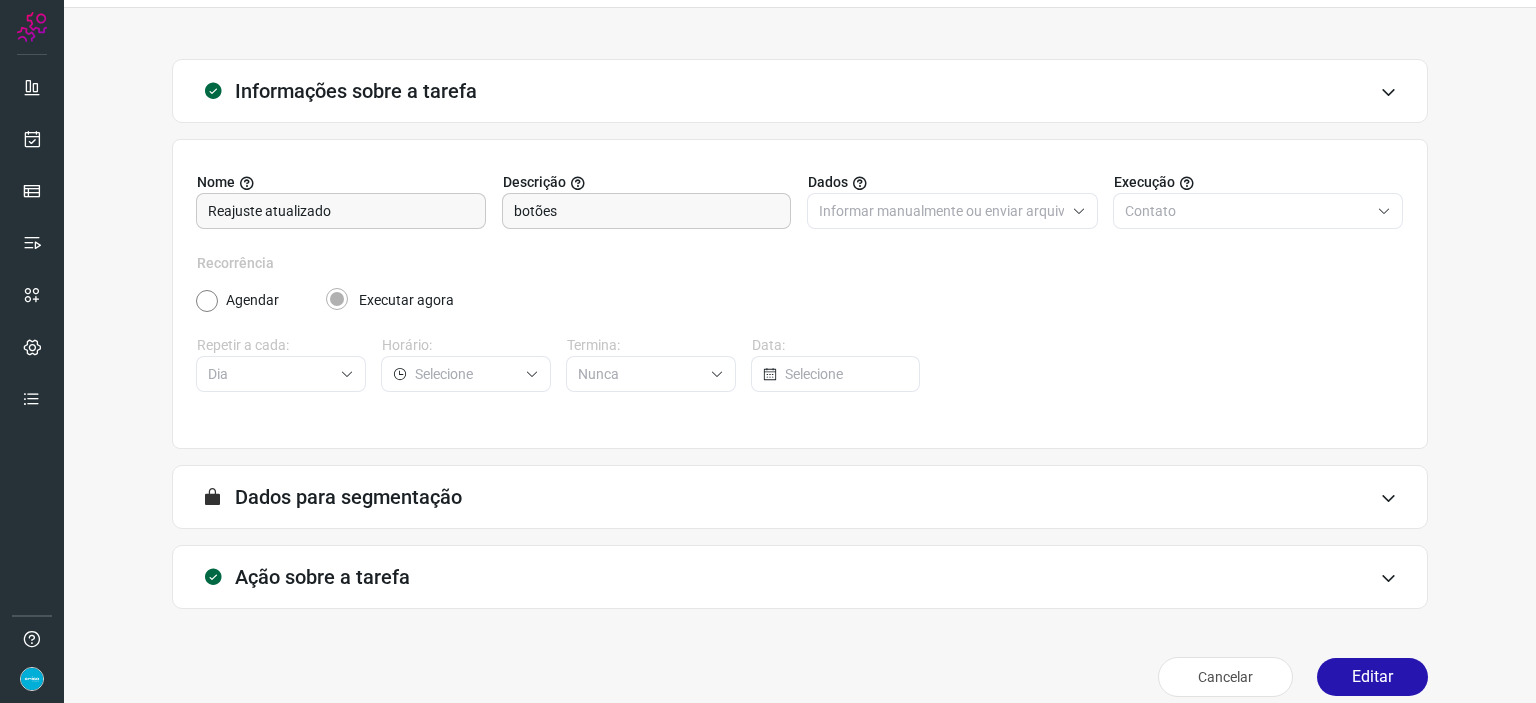 scroll, scrollTop: 77, scrollLeft: 0, axis: vertical 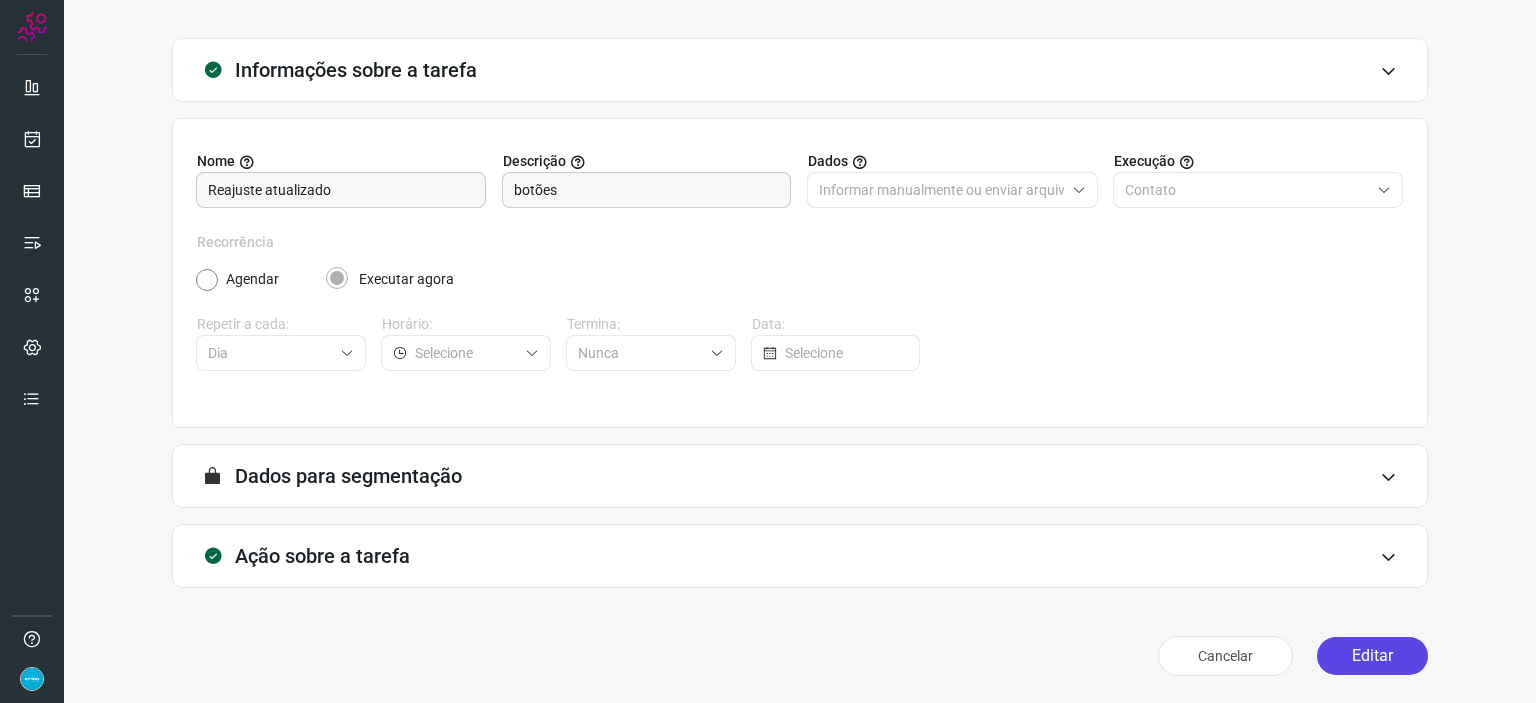click on "Editar" at bounding box center (1372, 656) 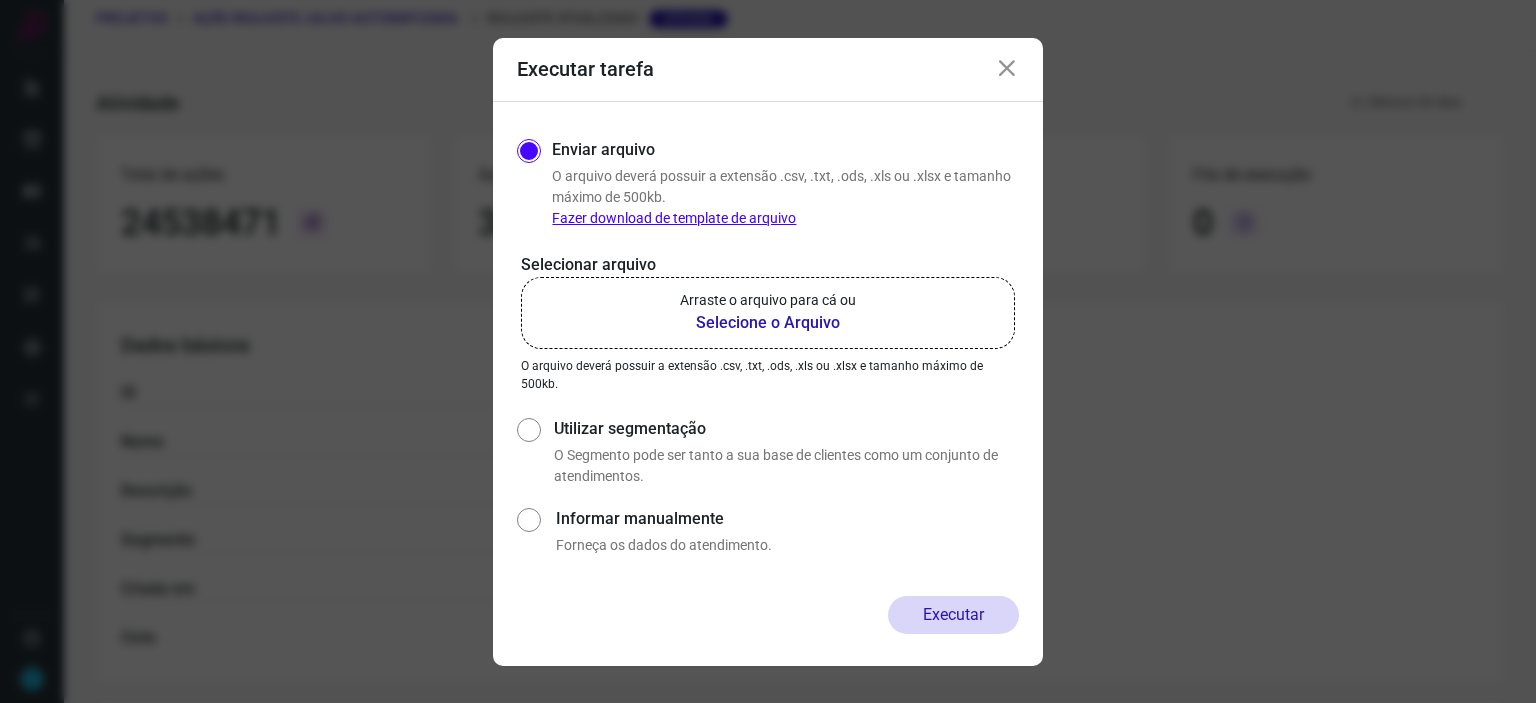 click on "Selecione o Arquivo" at bounding box center (768, 323) 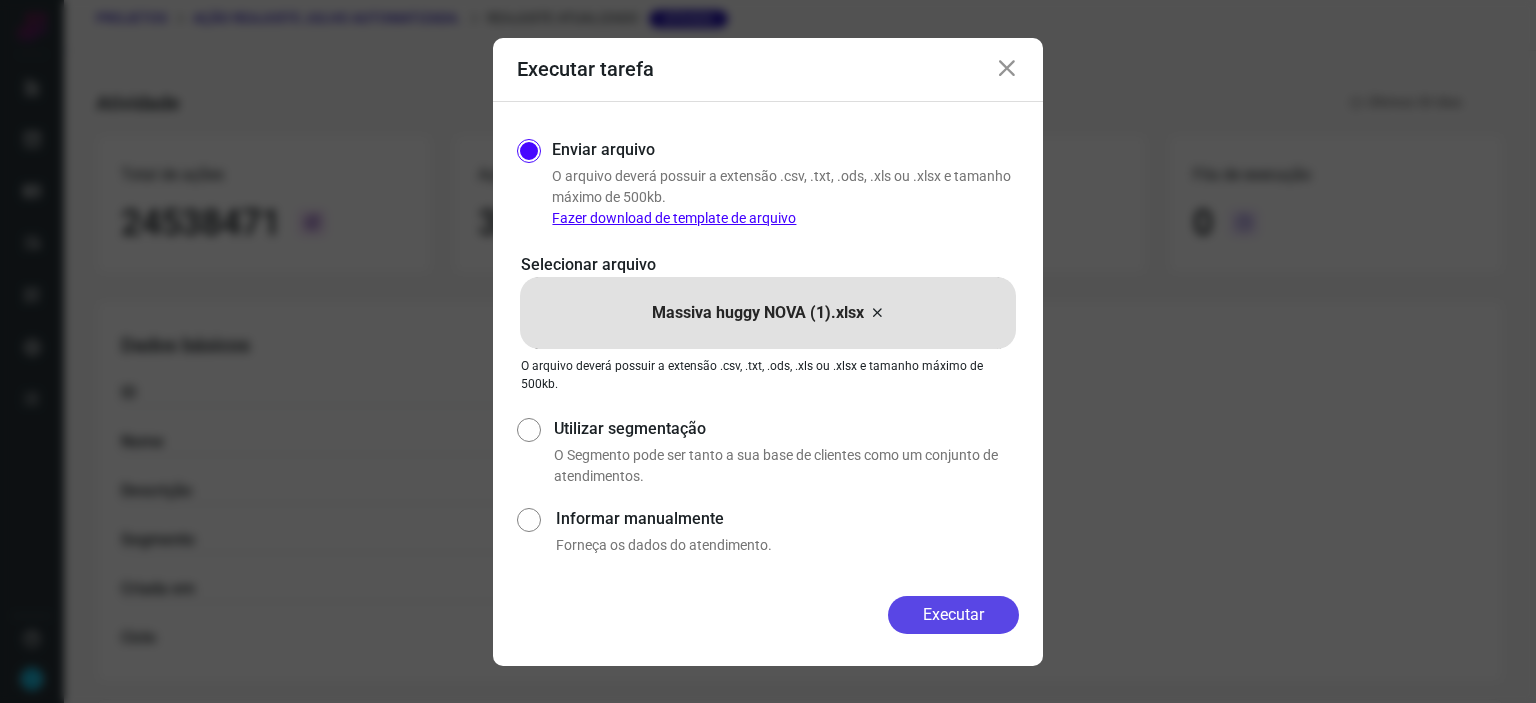 click on "Executar" at bounding box center (953, 615) 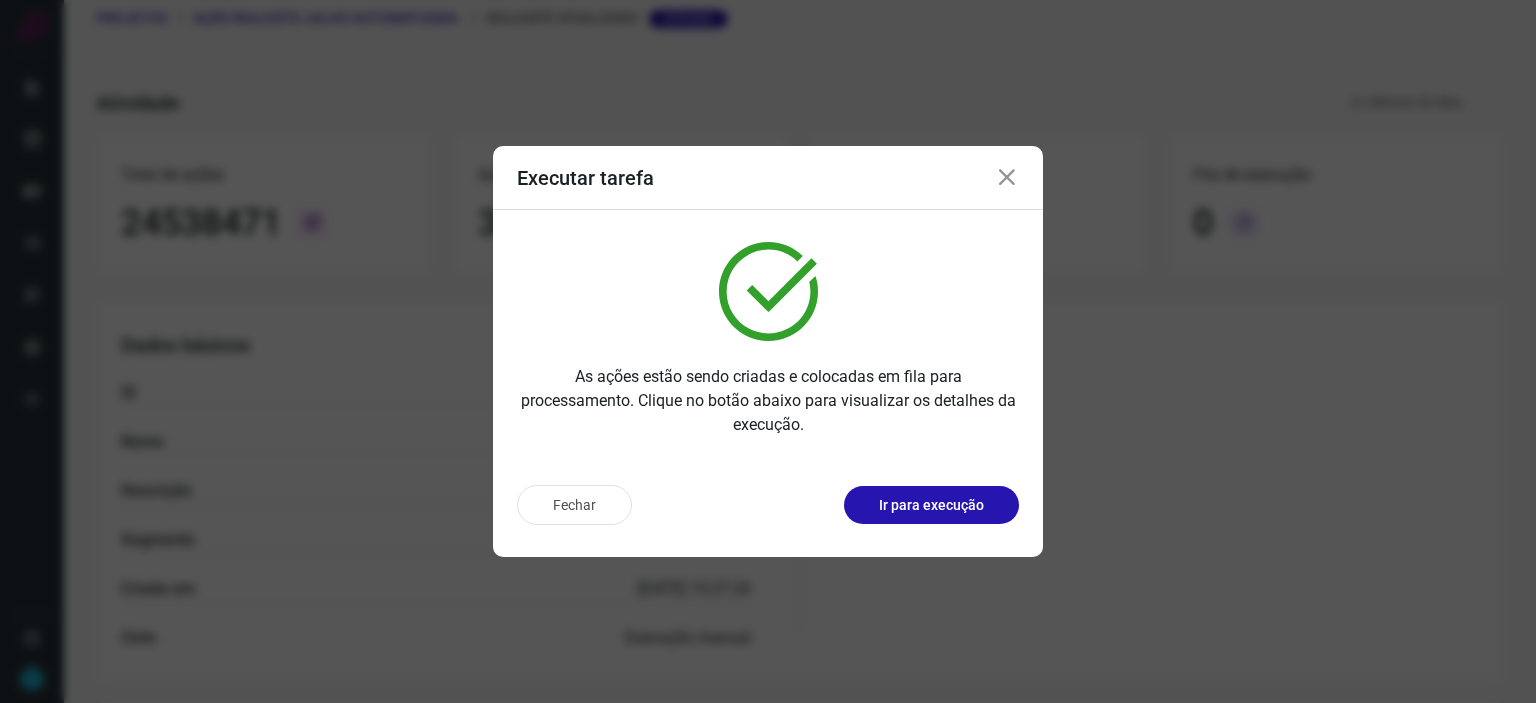 click at bounding box center (1007, 178) 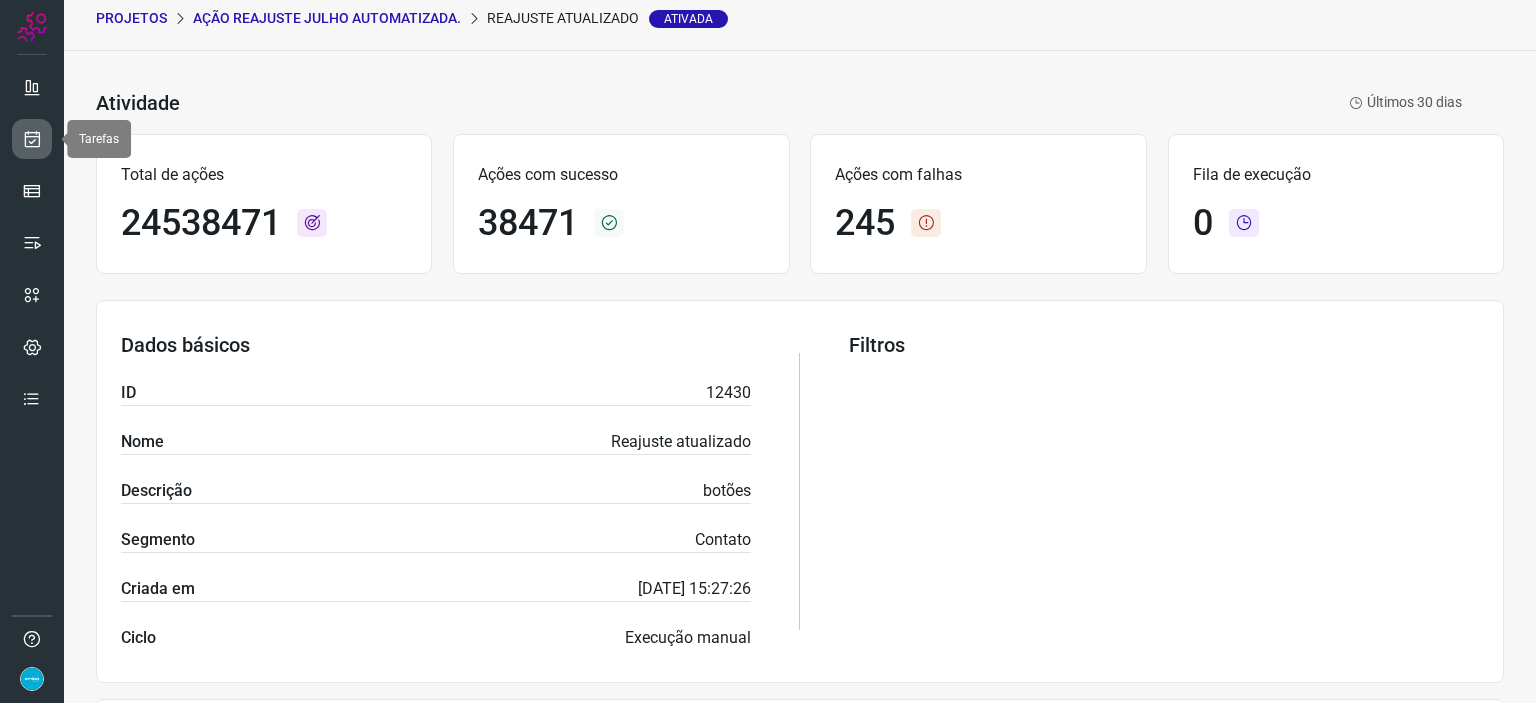 click at bounding box center (32, 139) 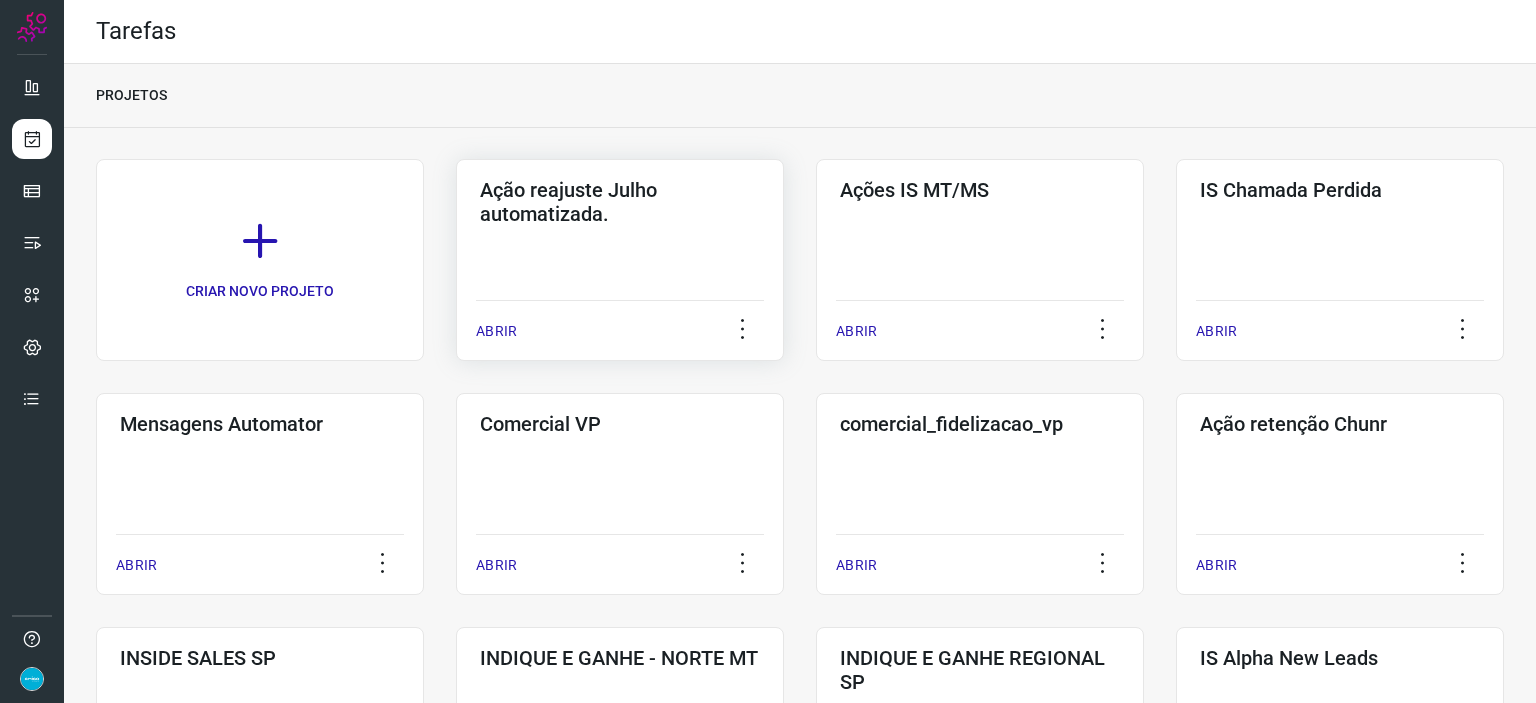 click on "ABRIR" at bounding box center [496, 331] 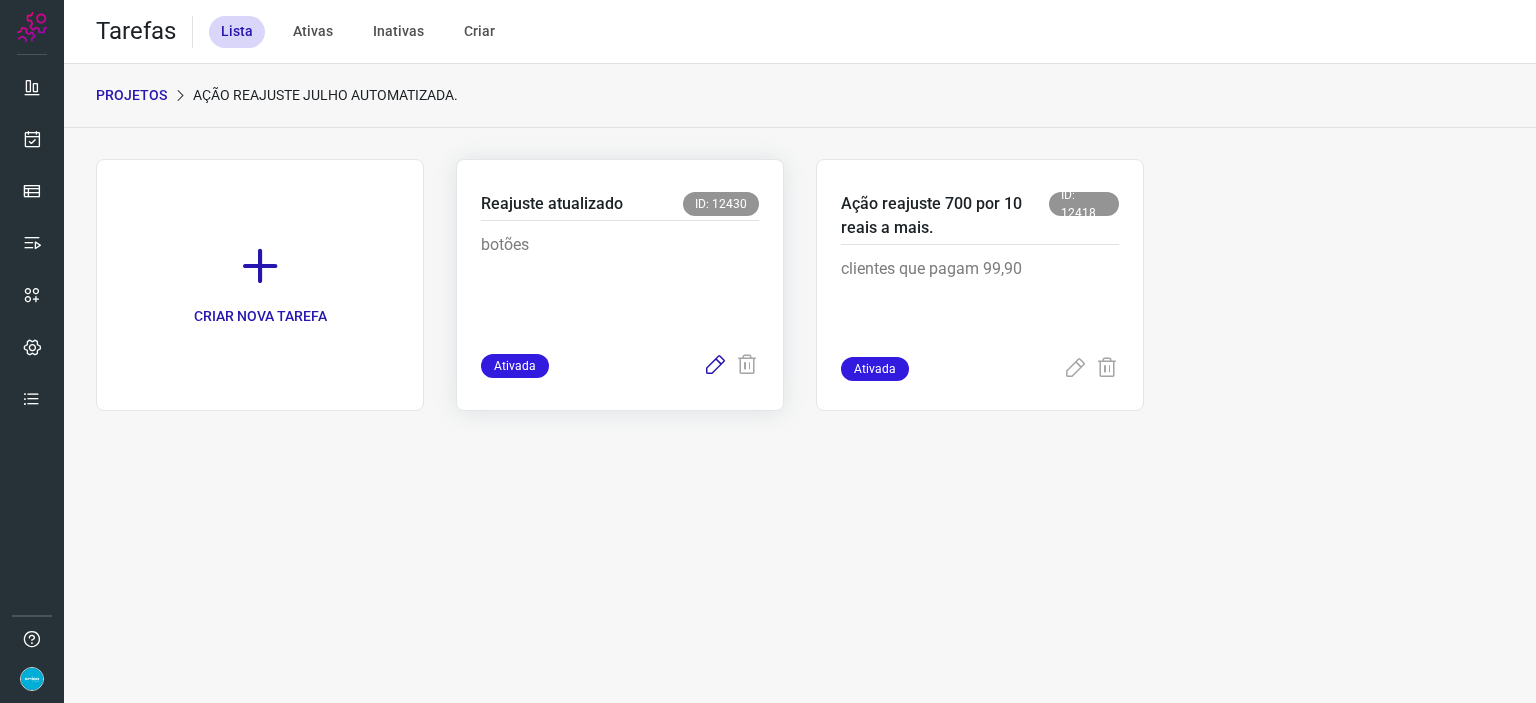 click at bounding box center [715, 366] 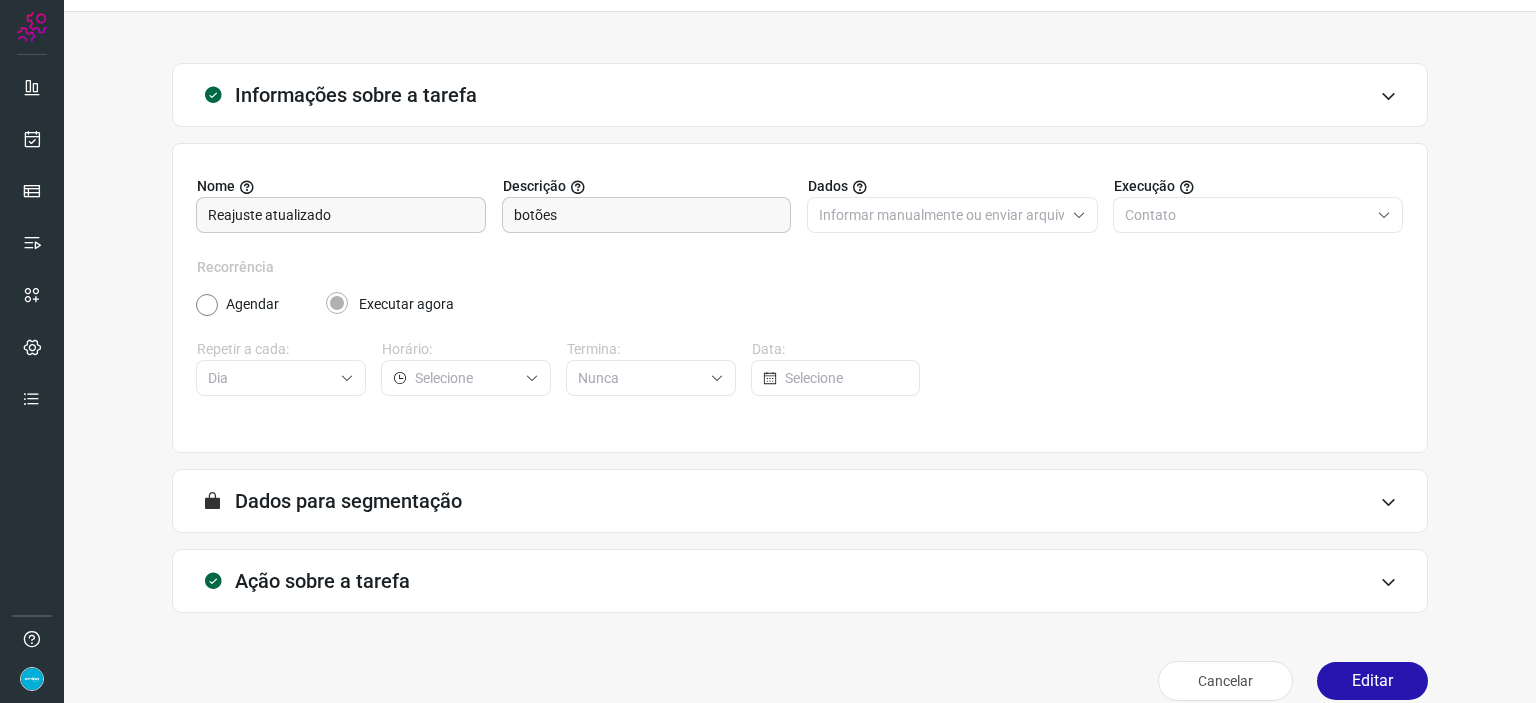 scroll, scrollTop: 77, scrollLeft: 0, axis: vertical 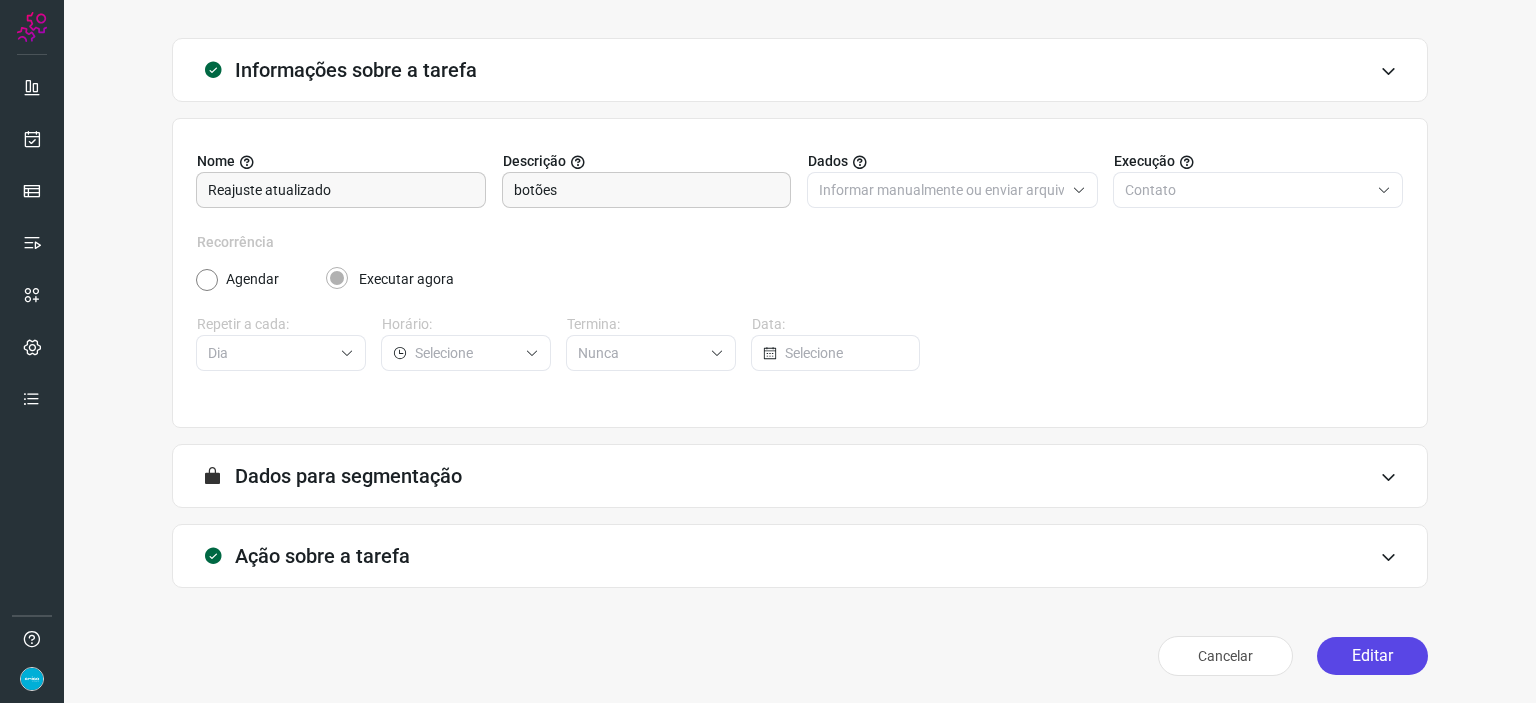 click on "Editar" at bounding box center (1372, 656) 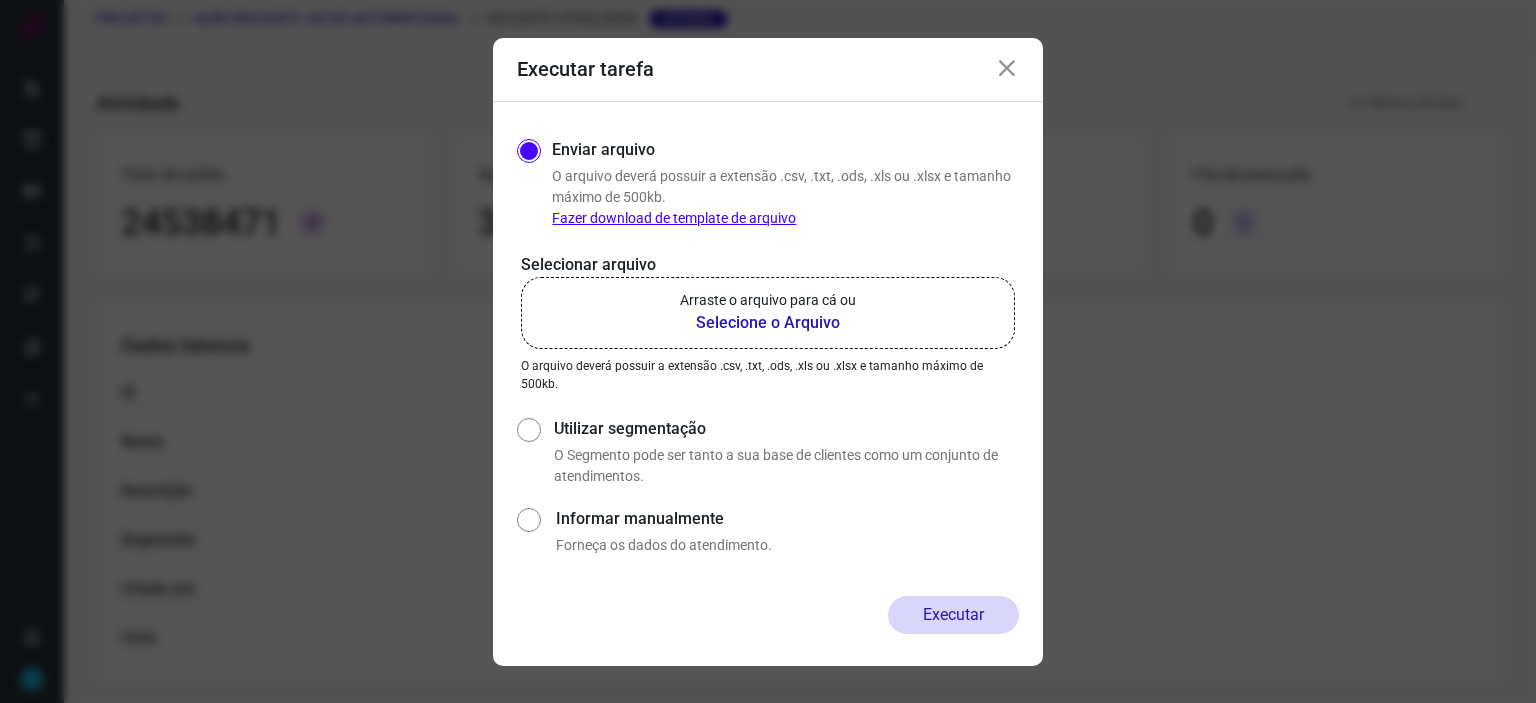click on "Selecione o Arquivo" at bounding box center (768, 323) 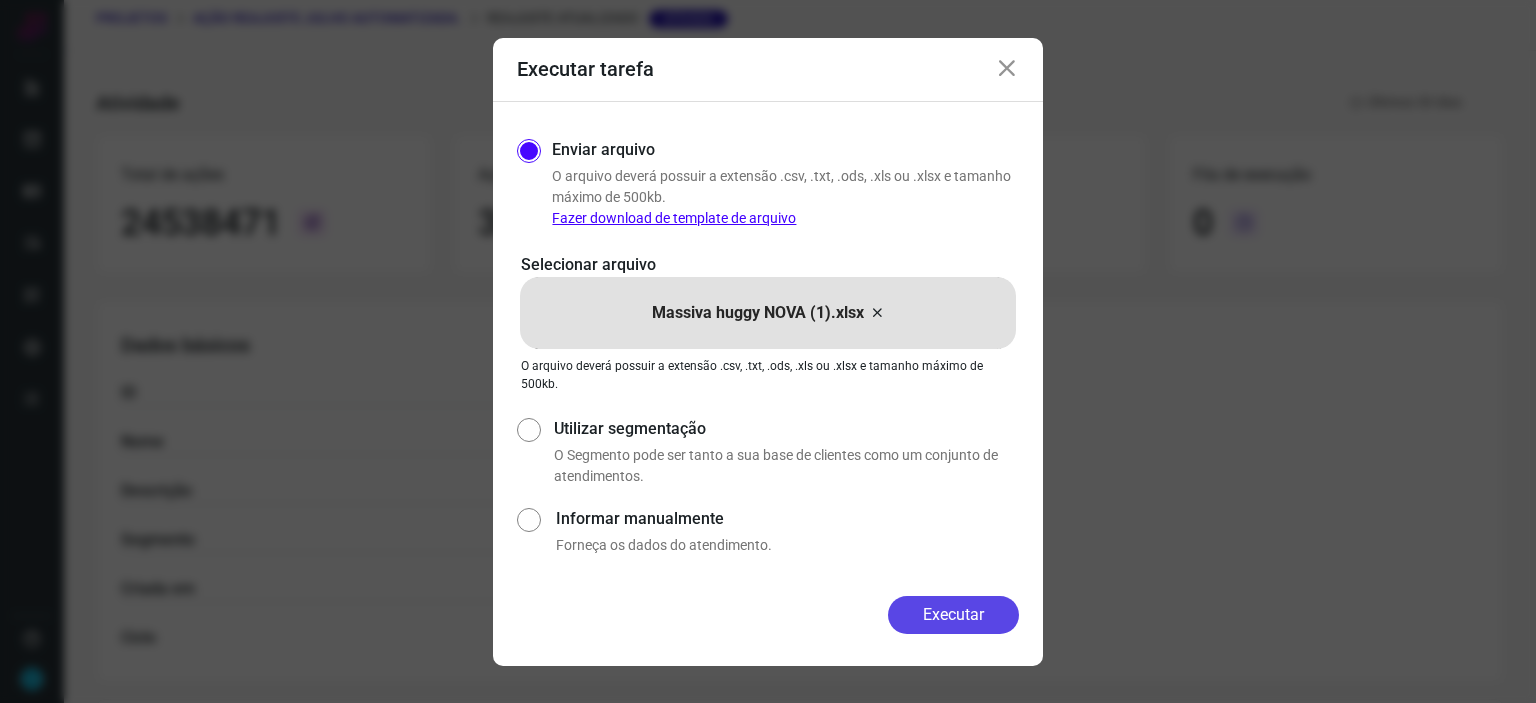click on "Executar" at bounding box center [953, 615] 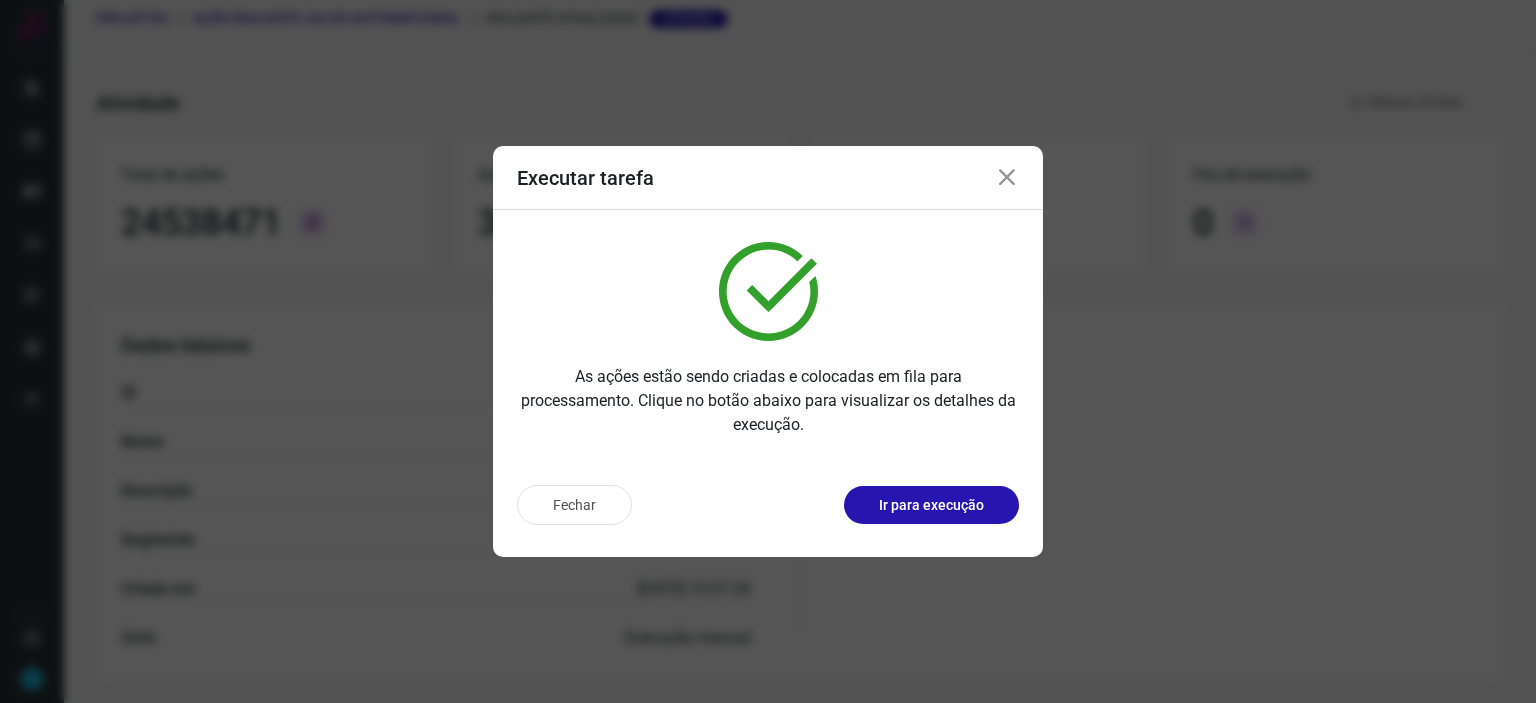 click at bounding box center (1007, 178) 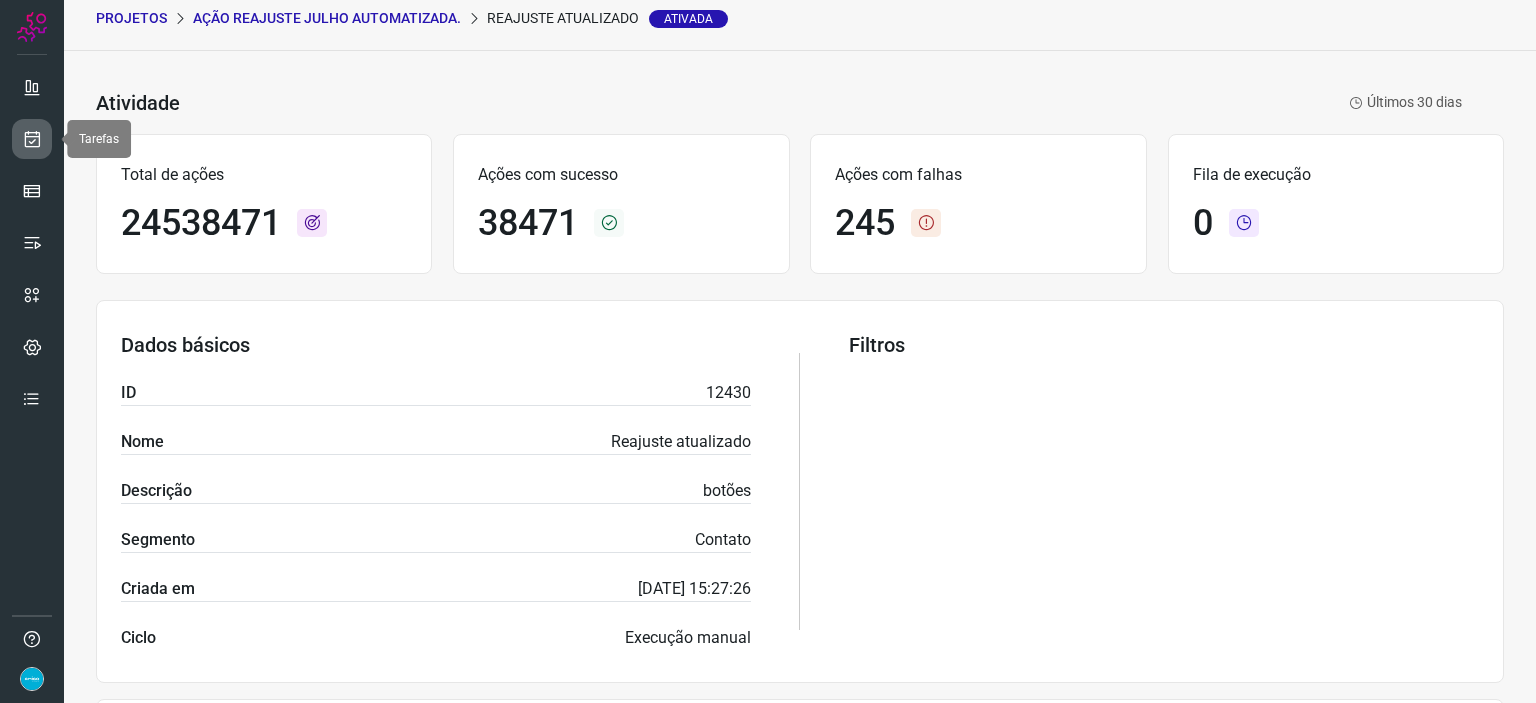 click at bounding box center [32, 139] 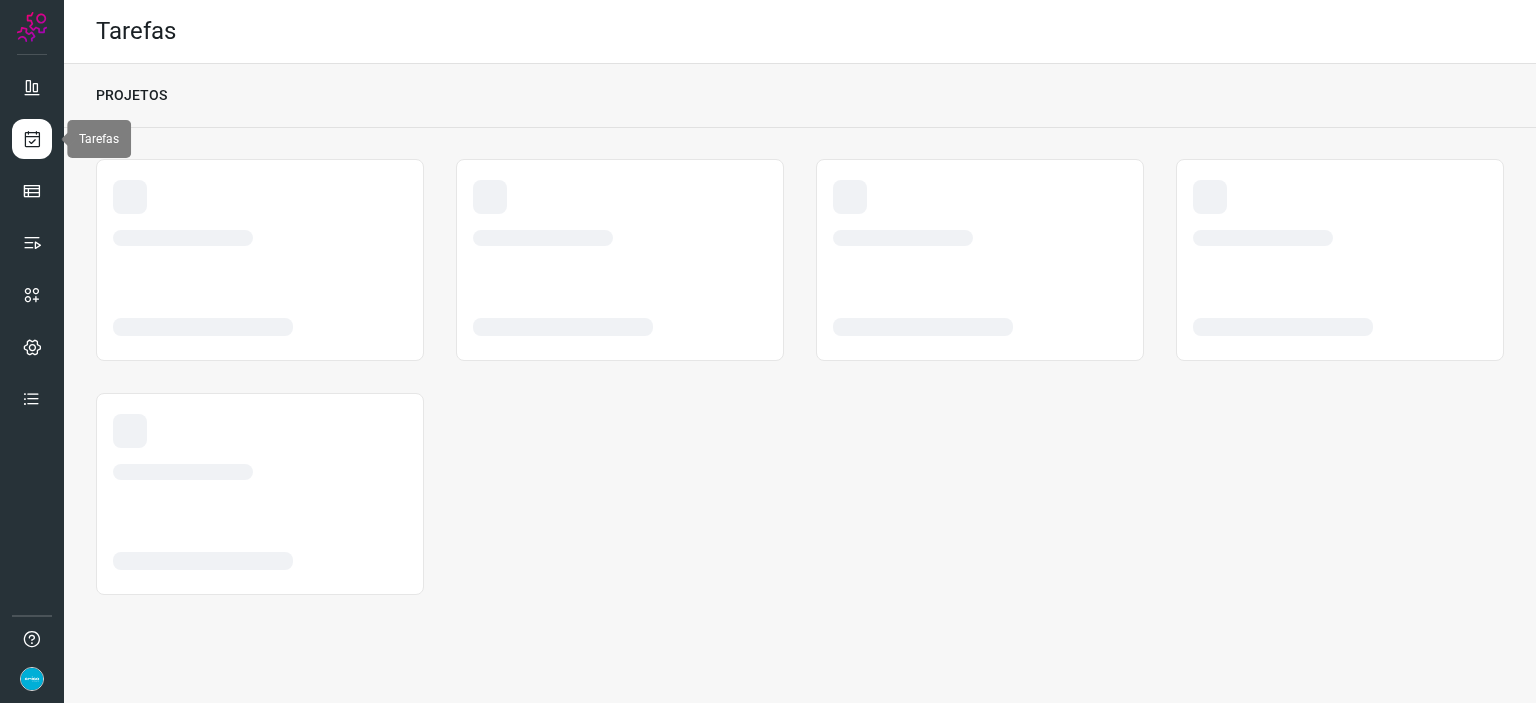 scroll, scrollTop: 0, scrollLeft: 0, axis: both 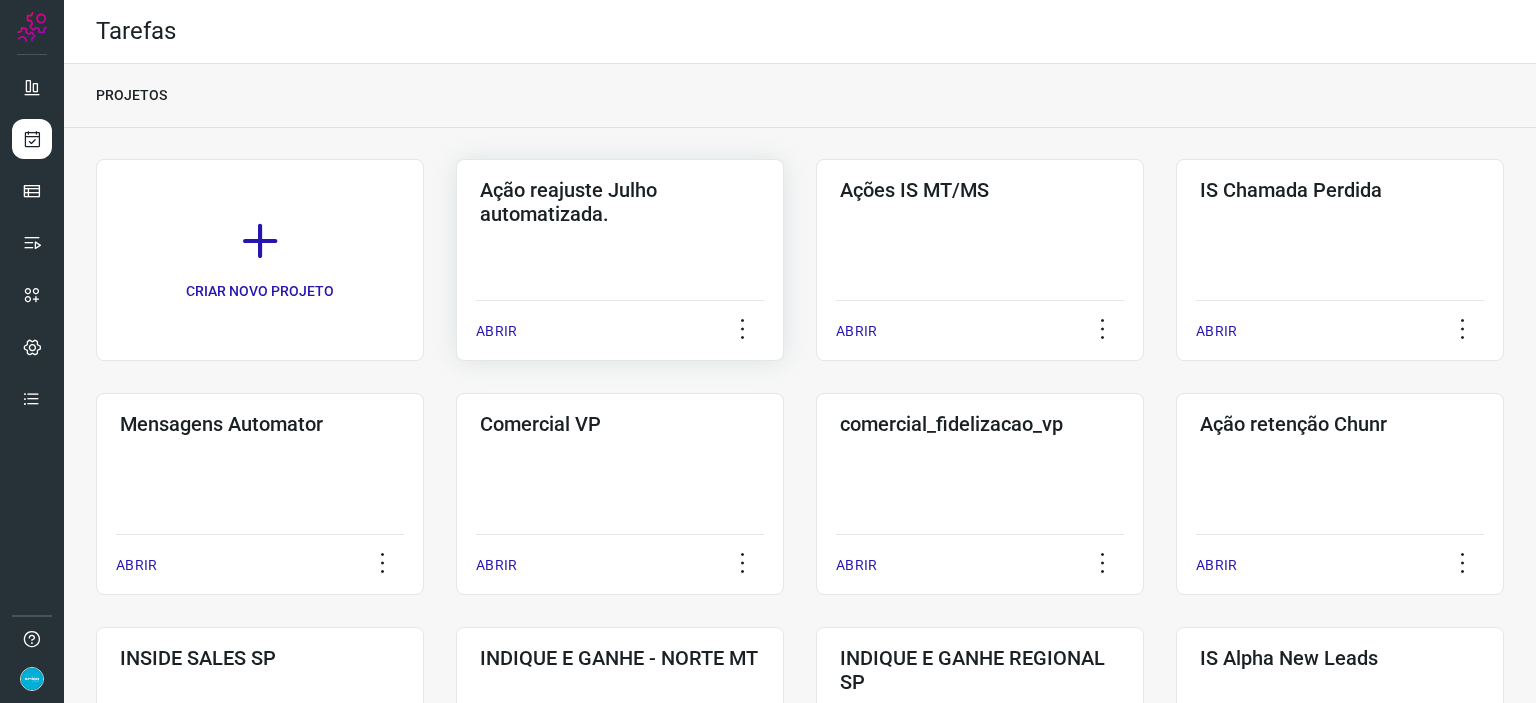 click on "ABRIR" at bounding box center (496, 331) 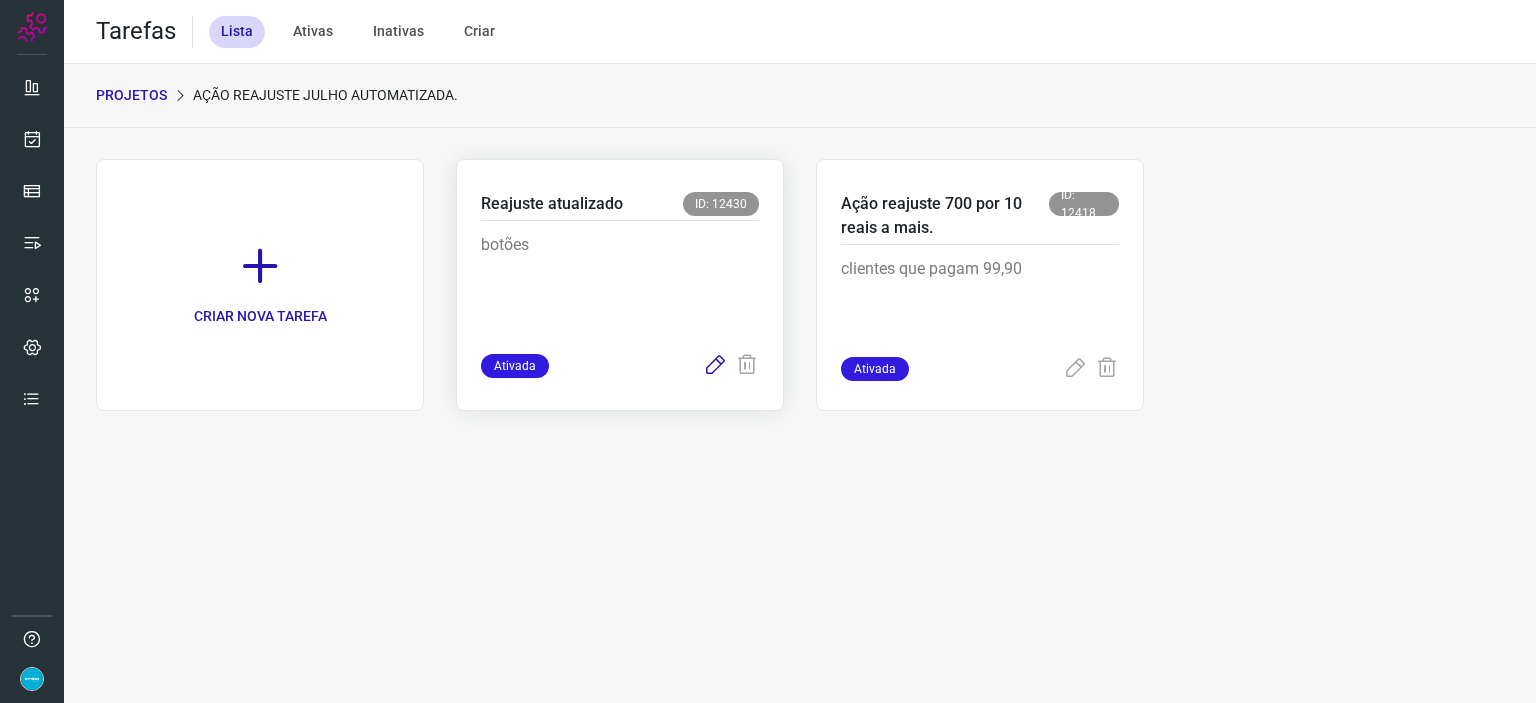 click at bounding box center [715, 366] 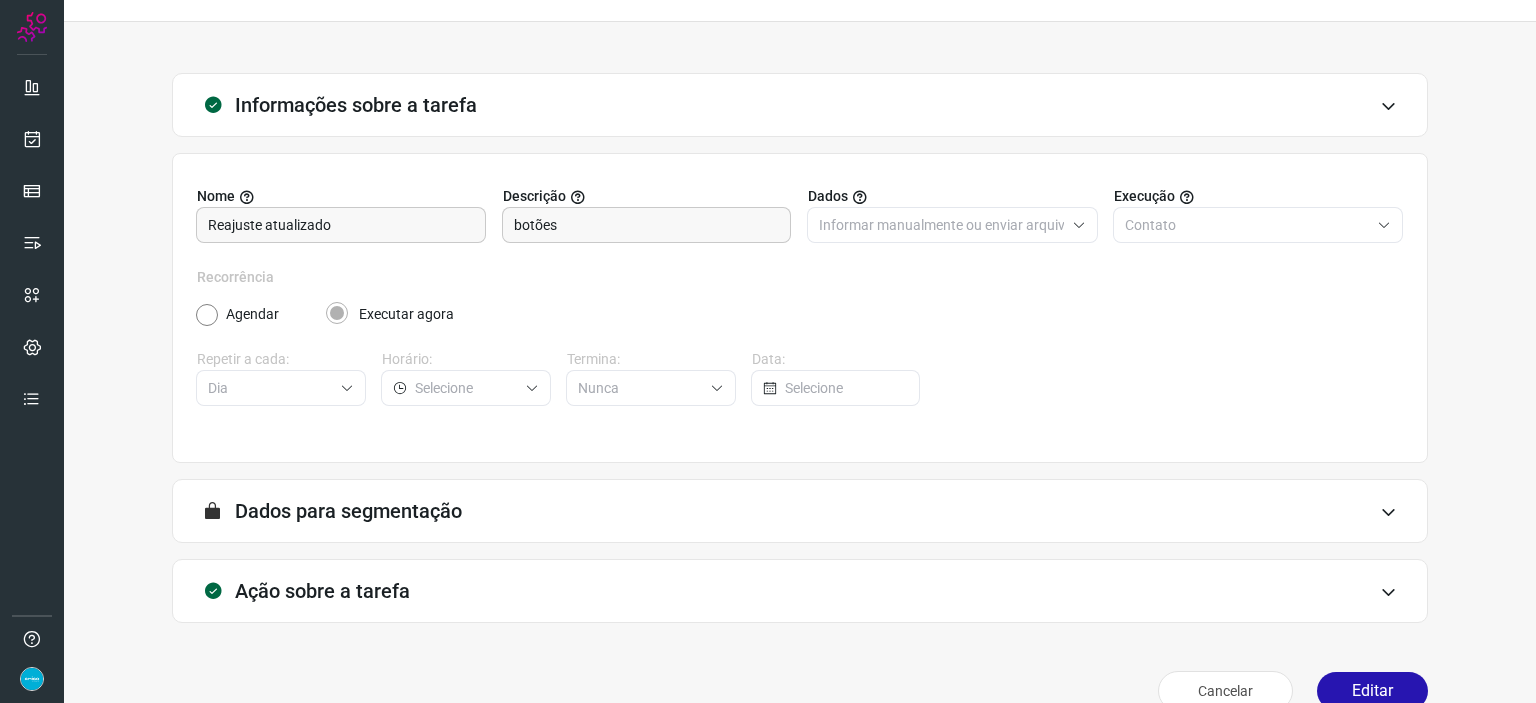 scroll, scrollTop: 77, scrollLeft: 0, axis: vertical 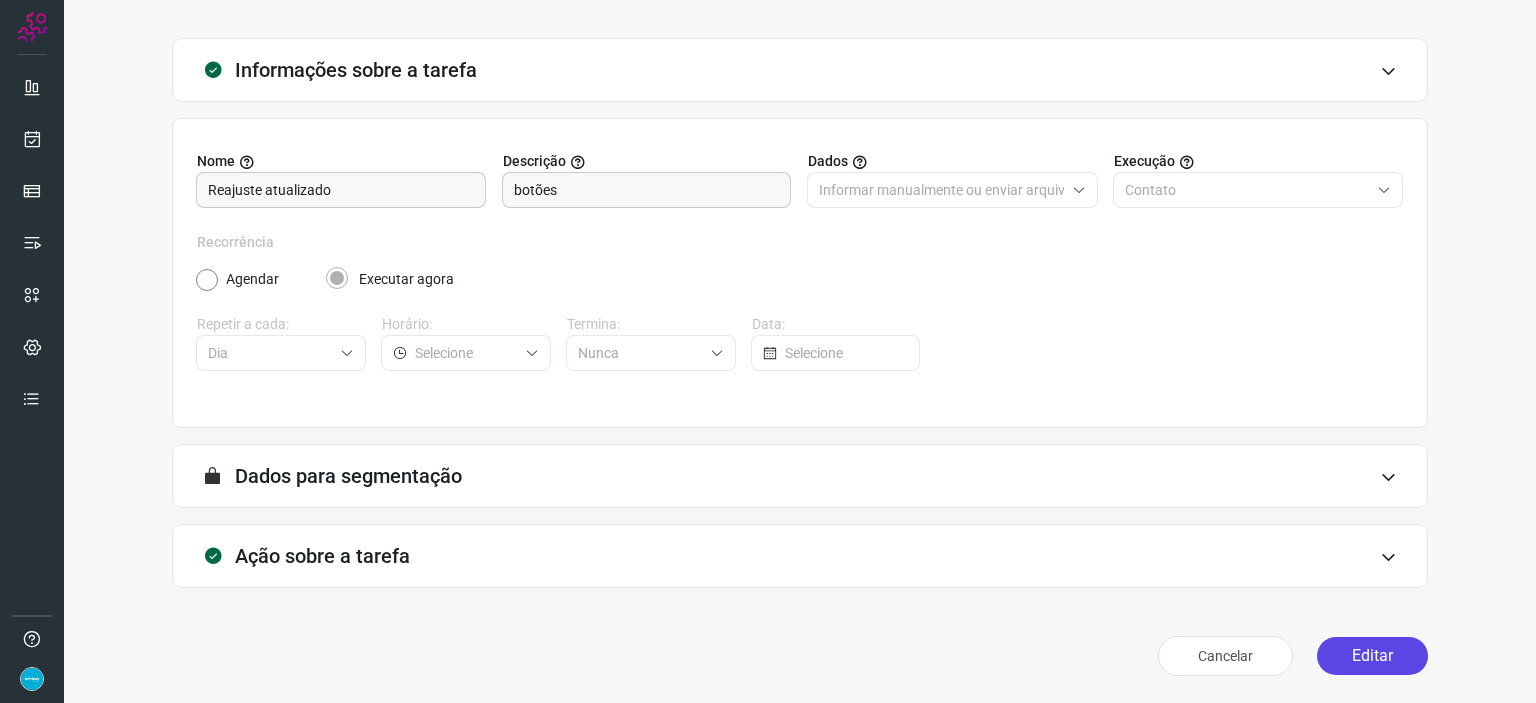 click on "Editar" at bounding box center (1372, 656) 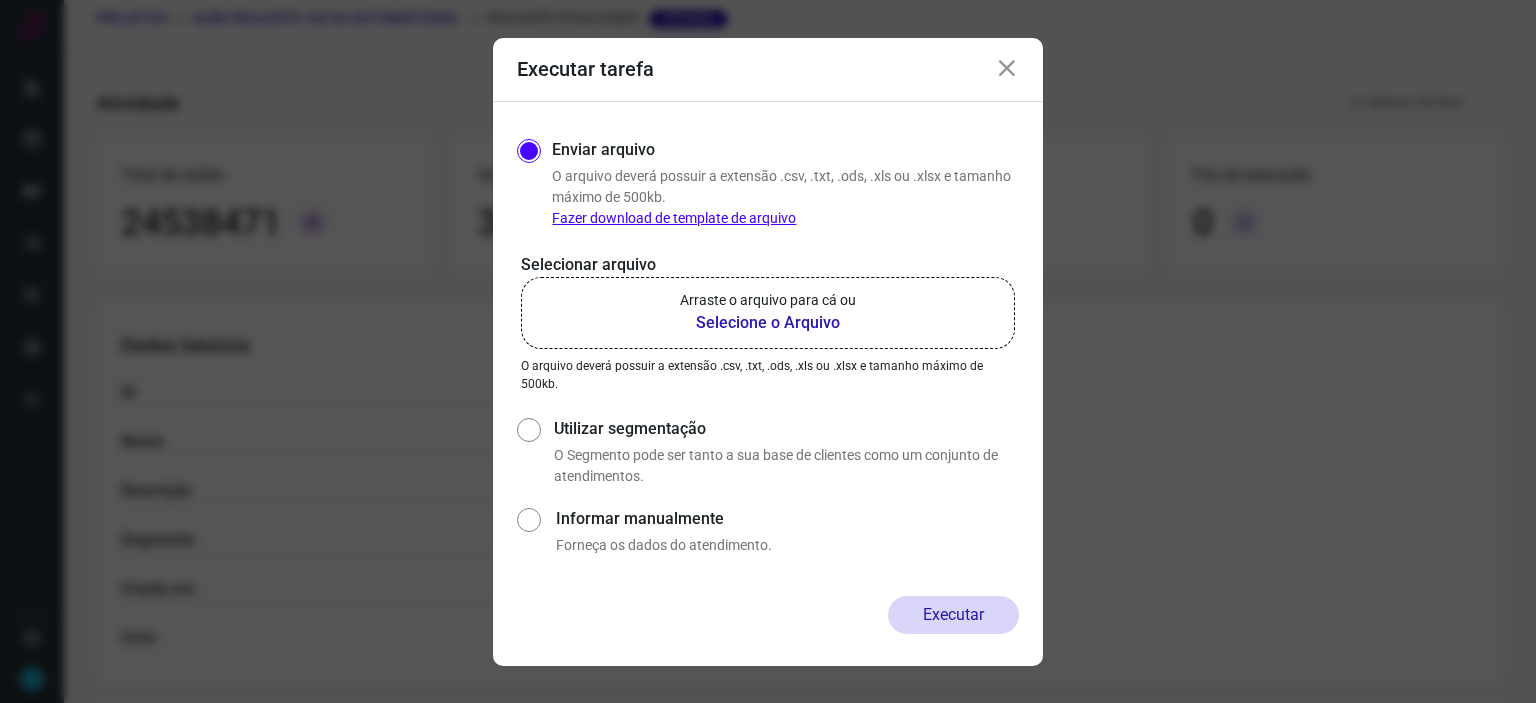 click on "Selecione o Arquivo" at bounding box center (768, 323) 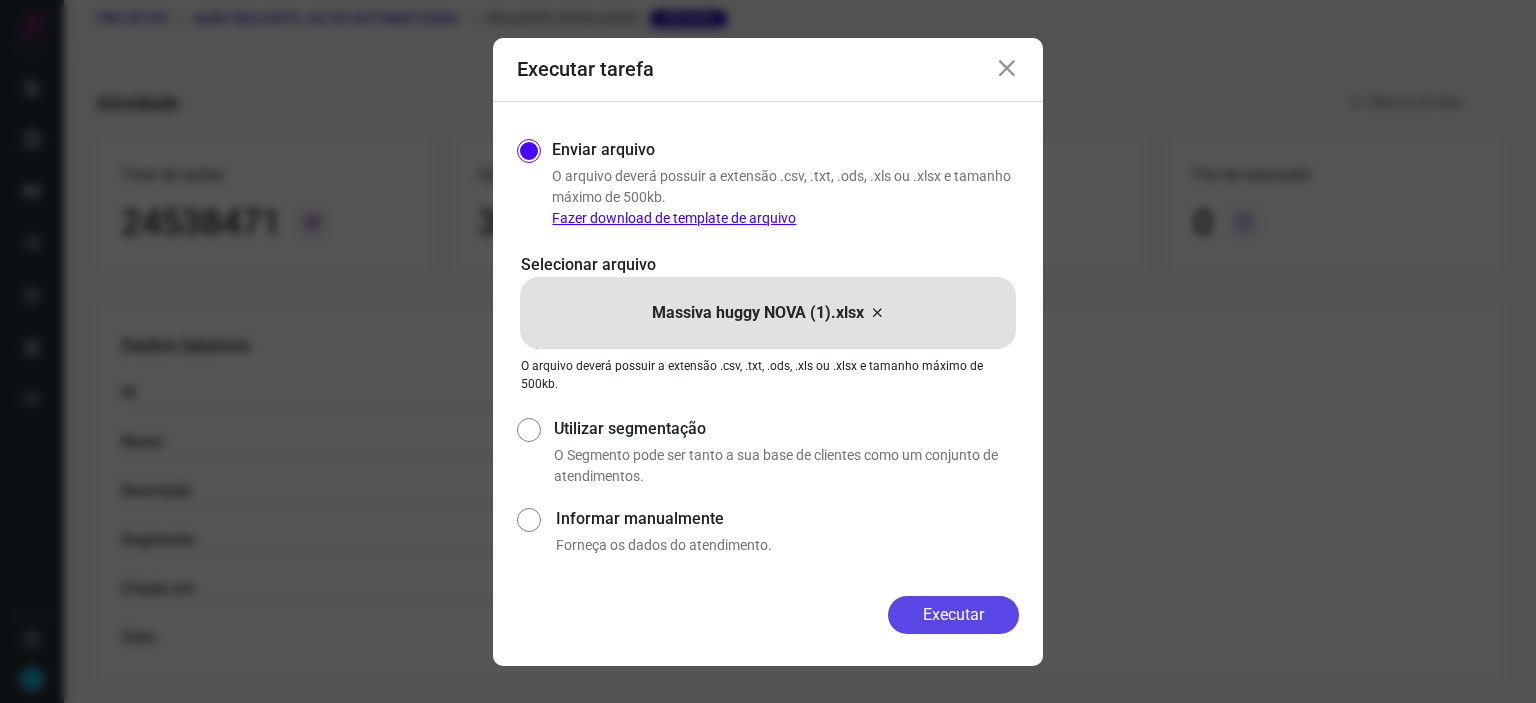 click on "Executar" at bounding box center [953, 615] 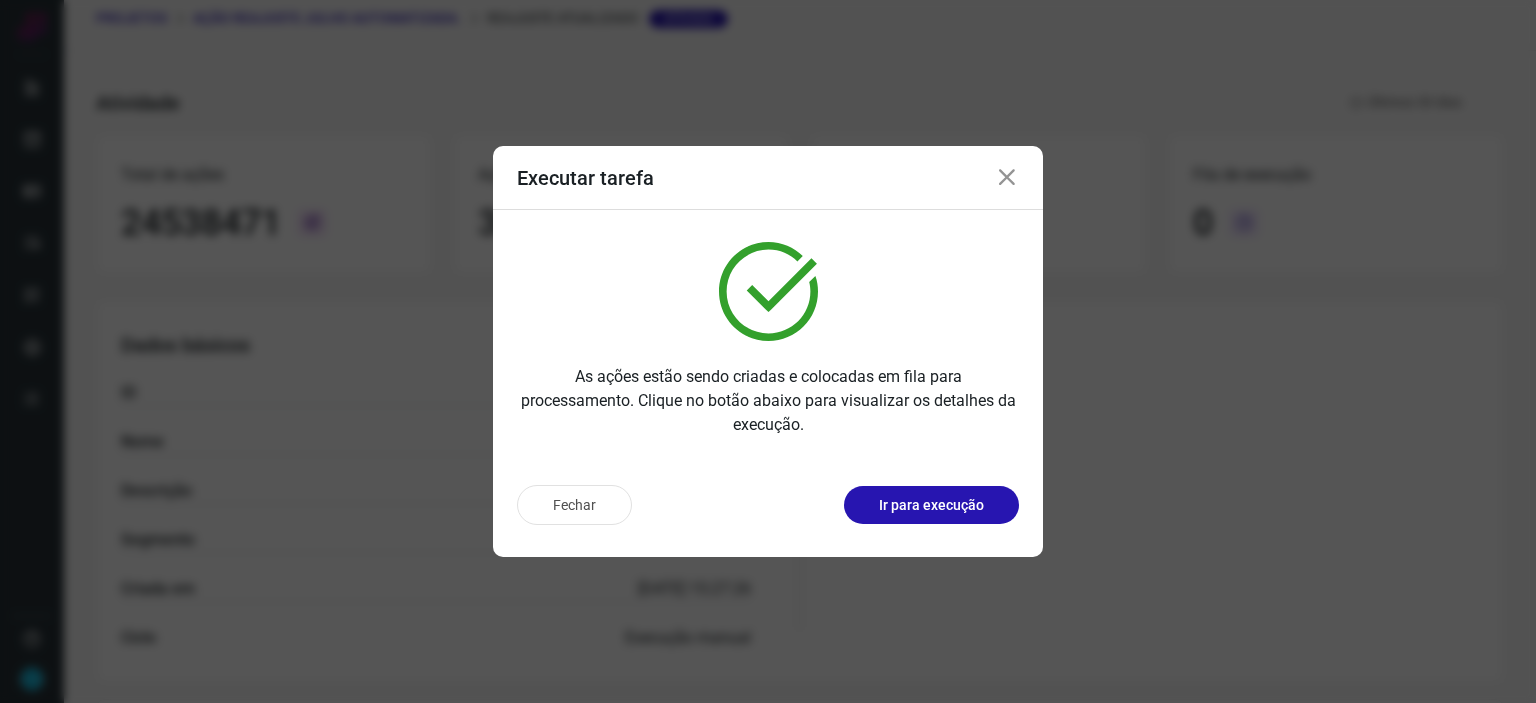 click at bounding box center [1007, 178] 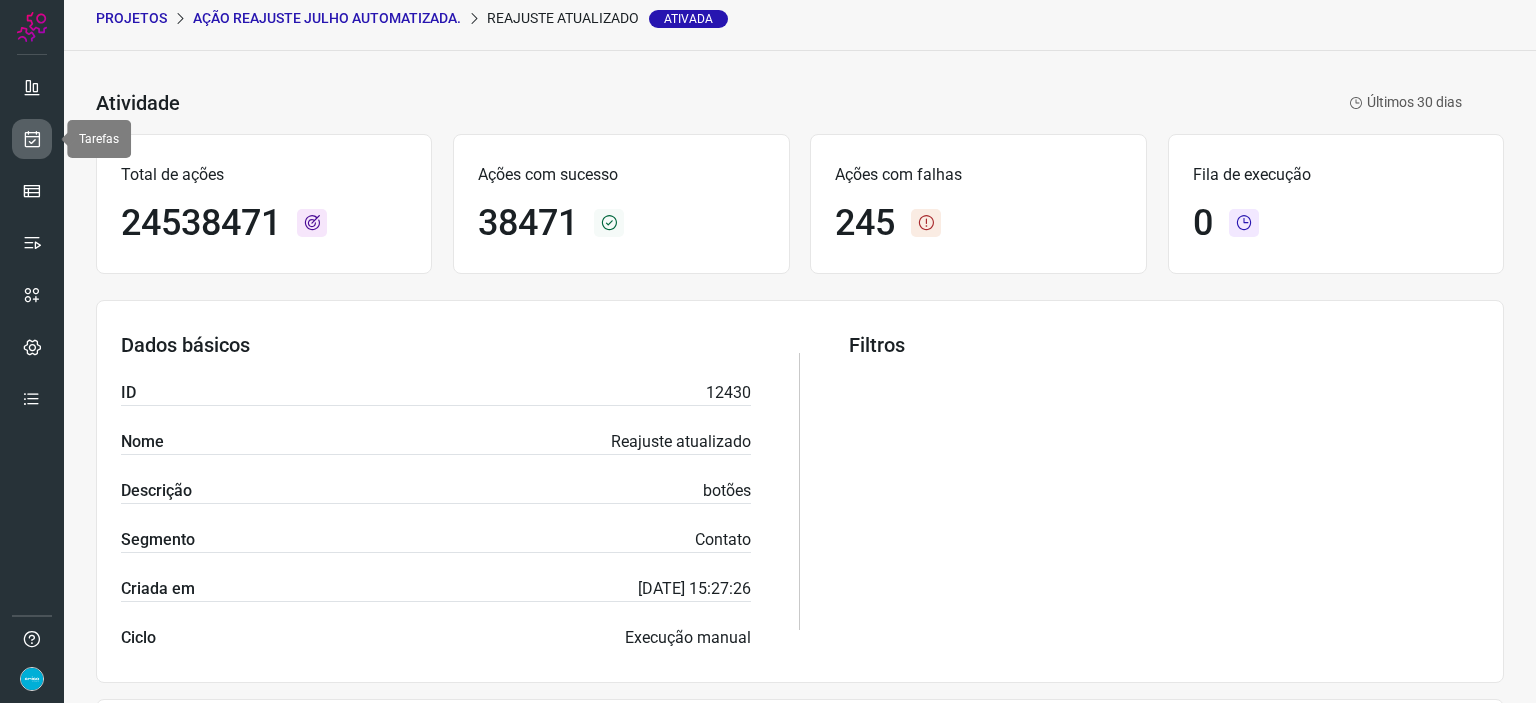 click at bounding box center (32, 139) 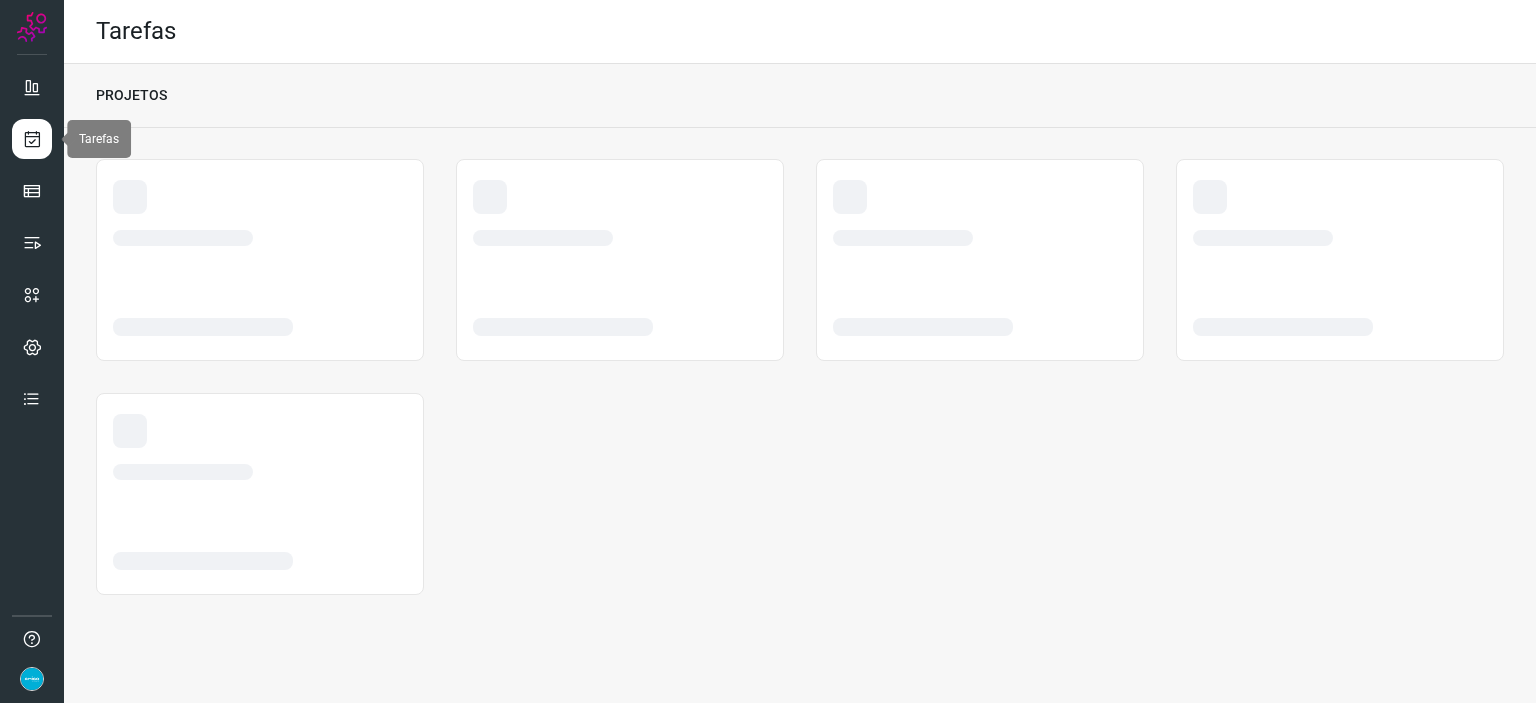 scroll, scrollTop: 0, scrollLeft: 0, axis: both 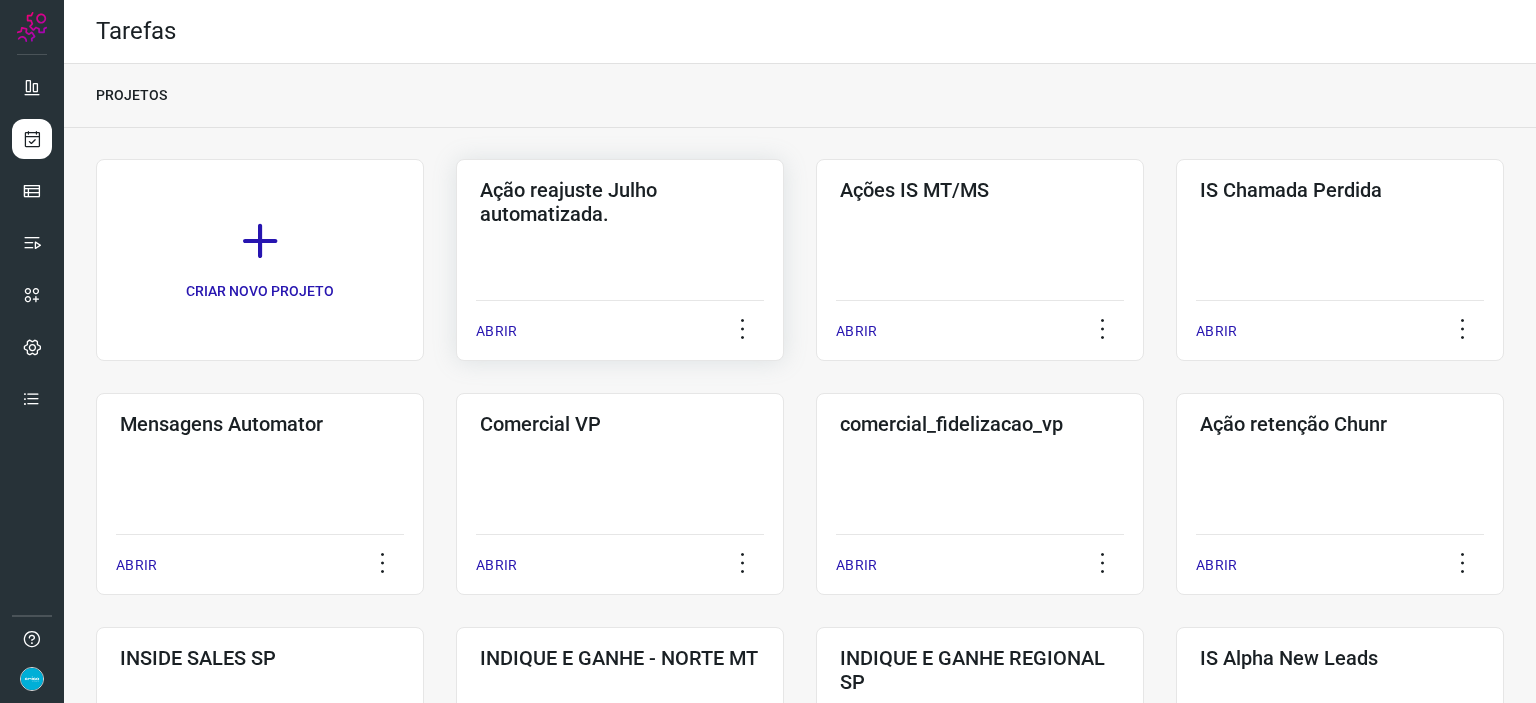 click on "ABRIR" at bounding box center [496, 331] 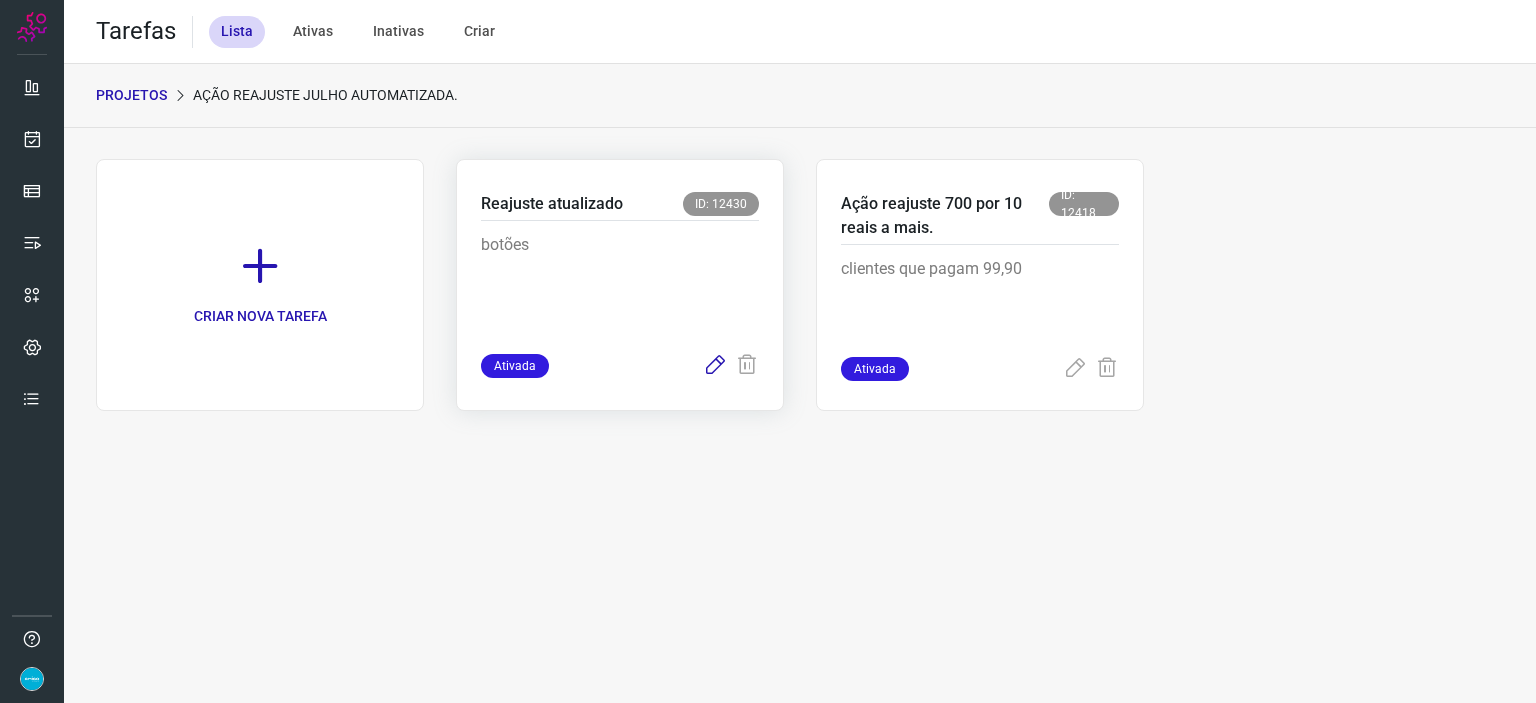 click at bounding box center [715, 366] 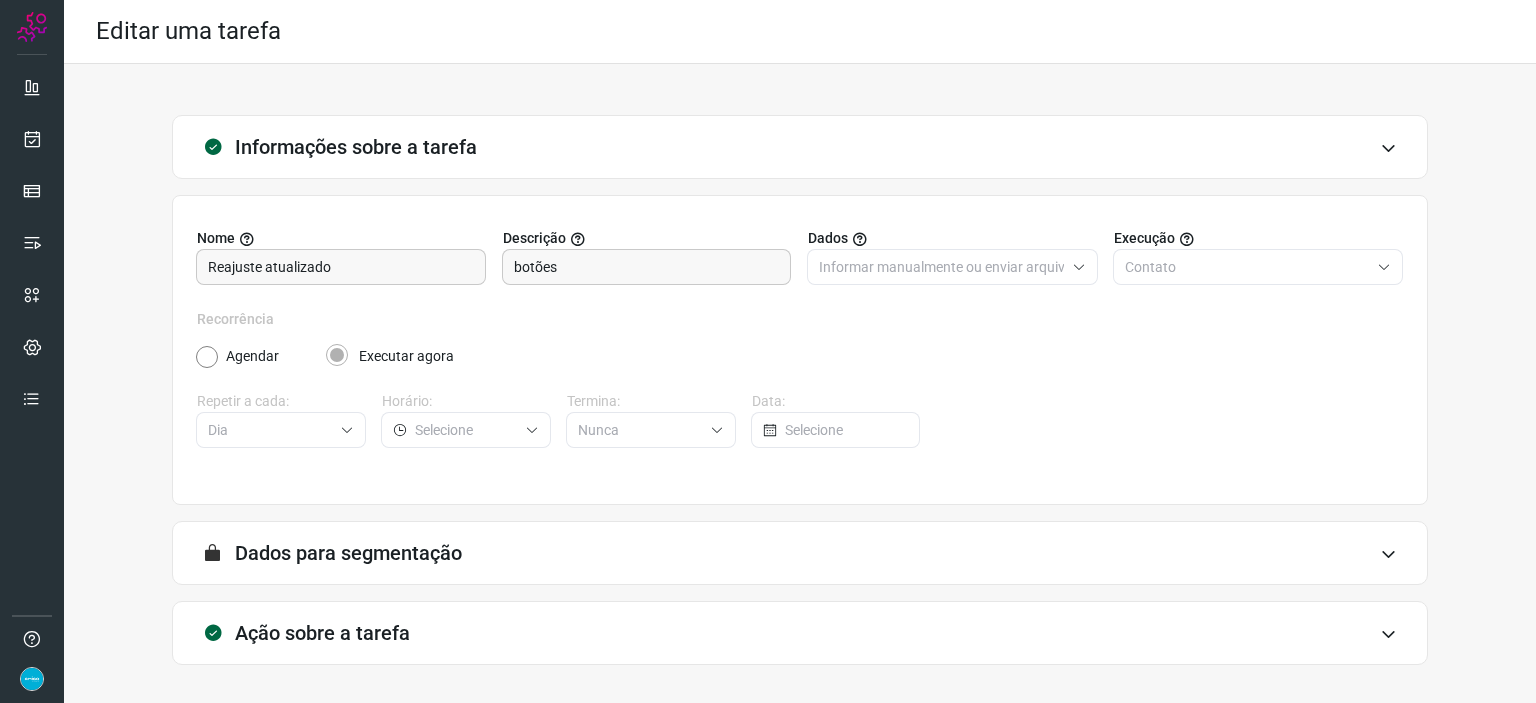 scroll, scrollTop: 77, scrollLeft: 0, axis: vertical 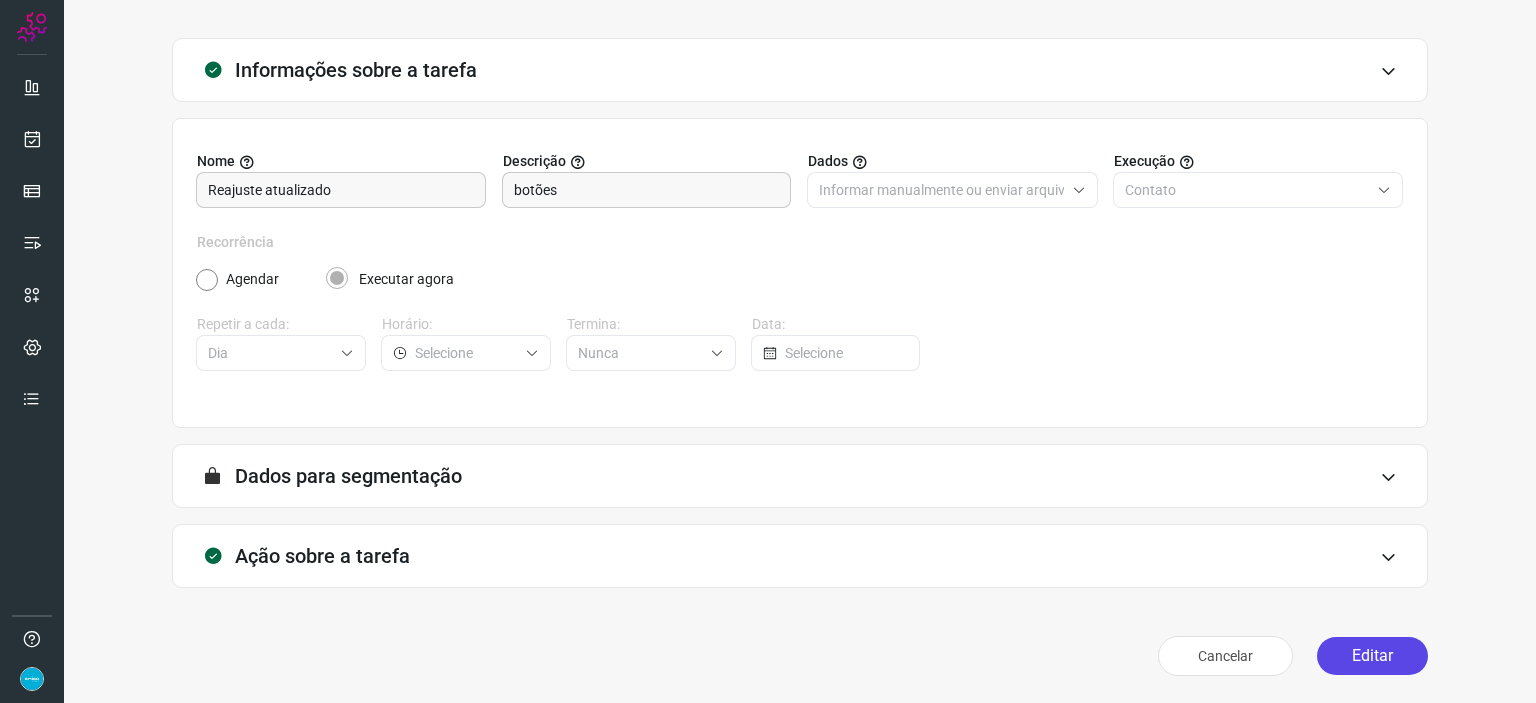 click on "Editar" at bounding box center [1372, 656] 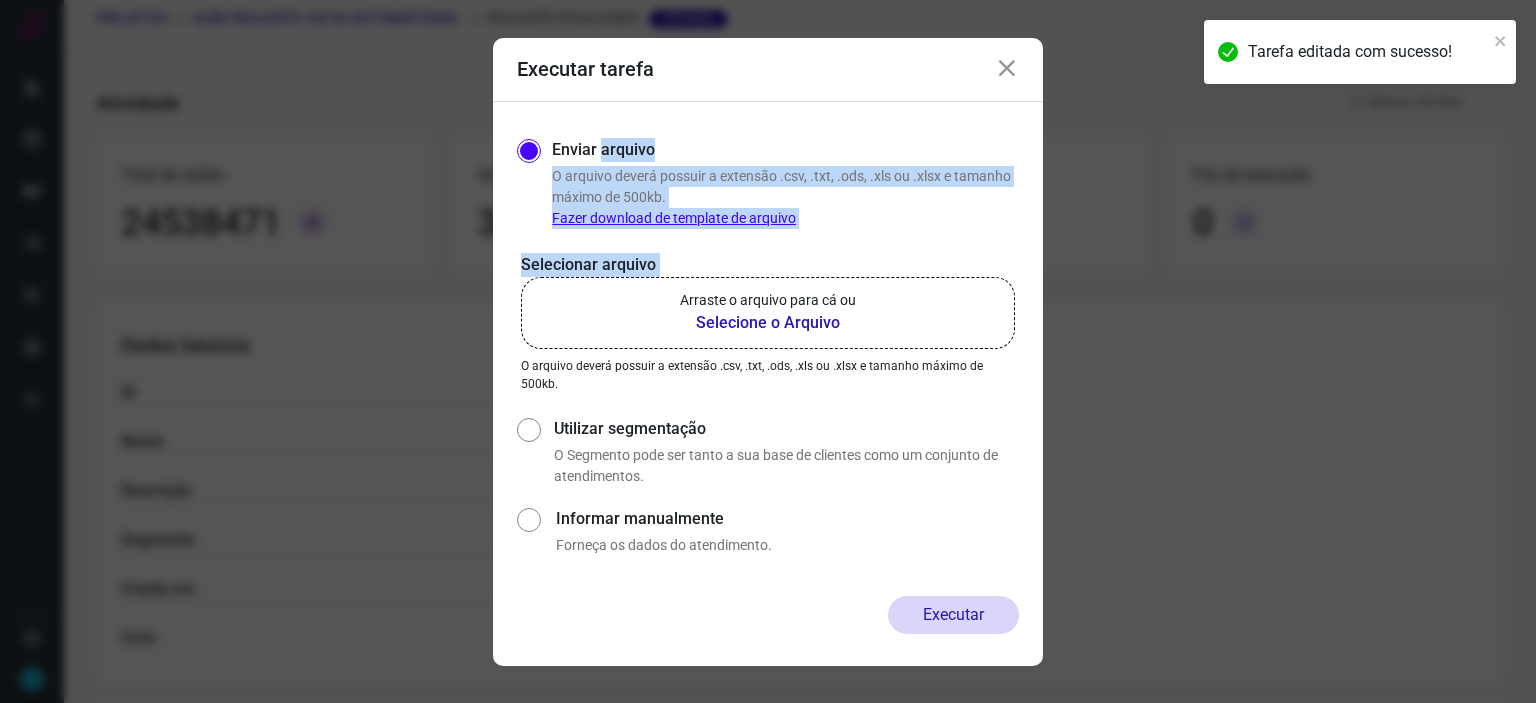 drag, startPoint x: 600, startPoint y: 149, endPoint x: 638, endPoint y: 305, distance: 160.56151 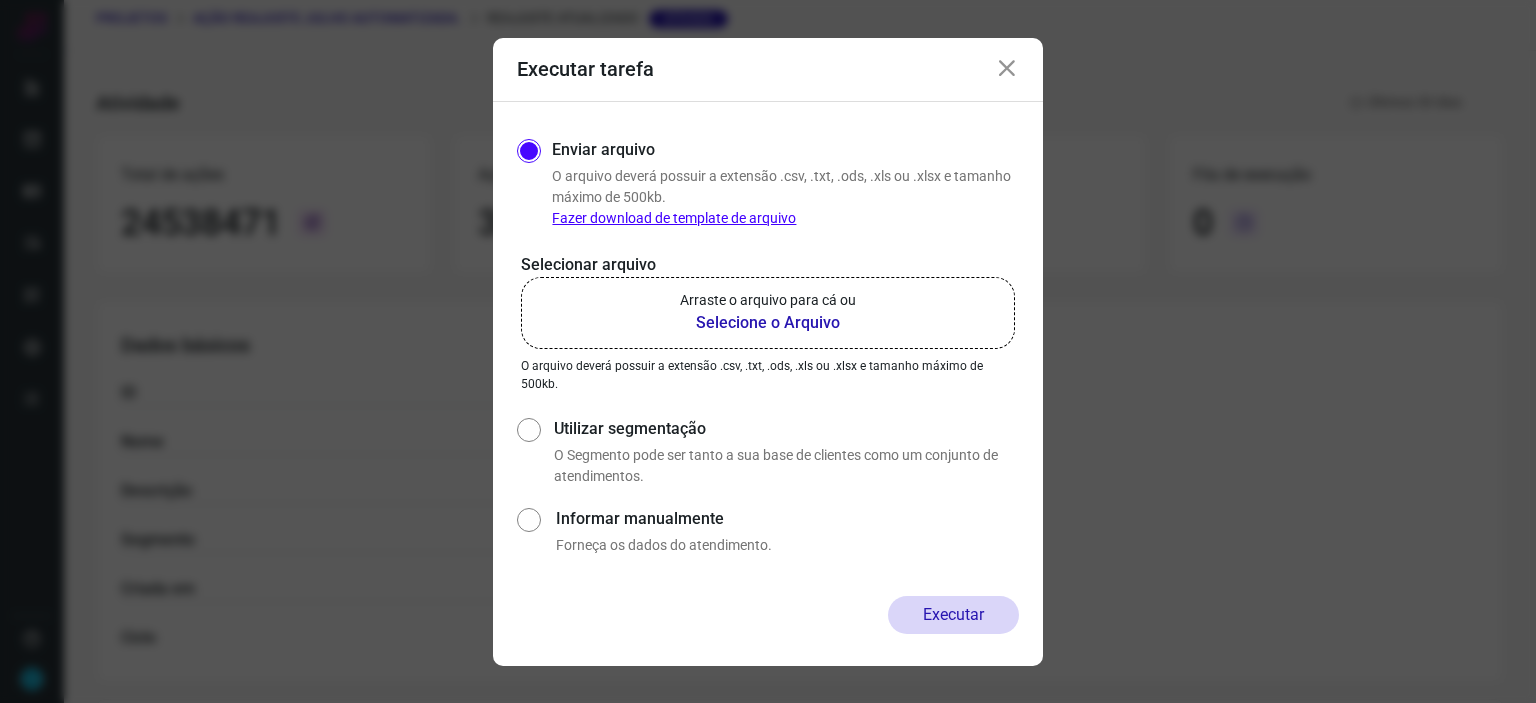 click on "Selecione o Arquivo" at bounding box center [768, 323] 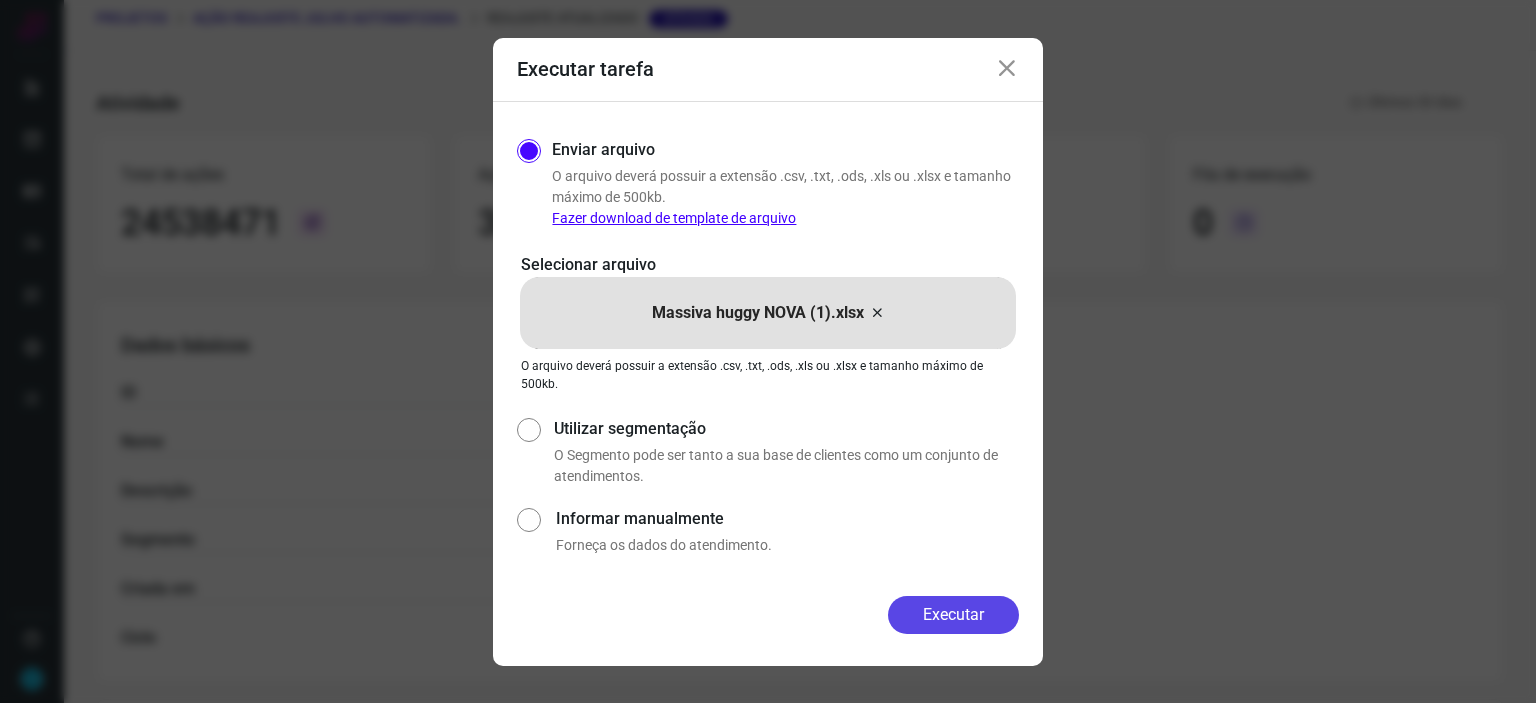 click on "Executar" at bounding box center [953, 615] 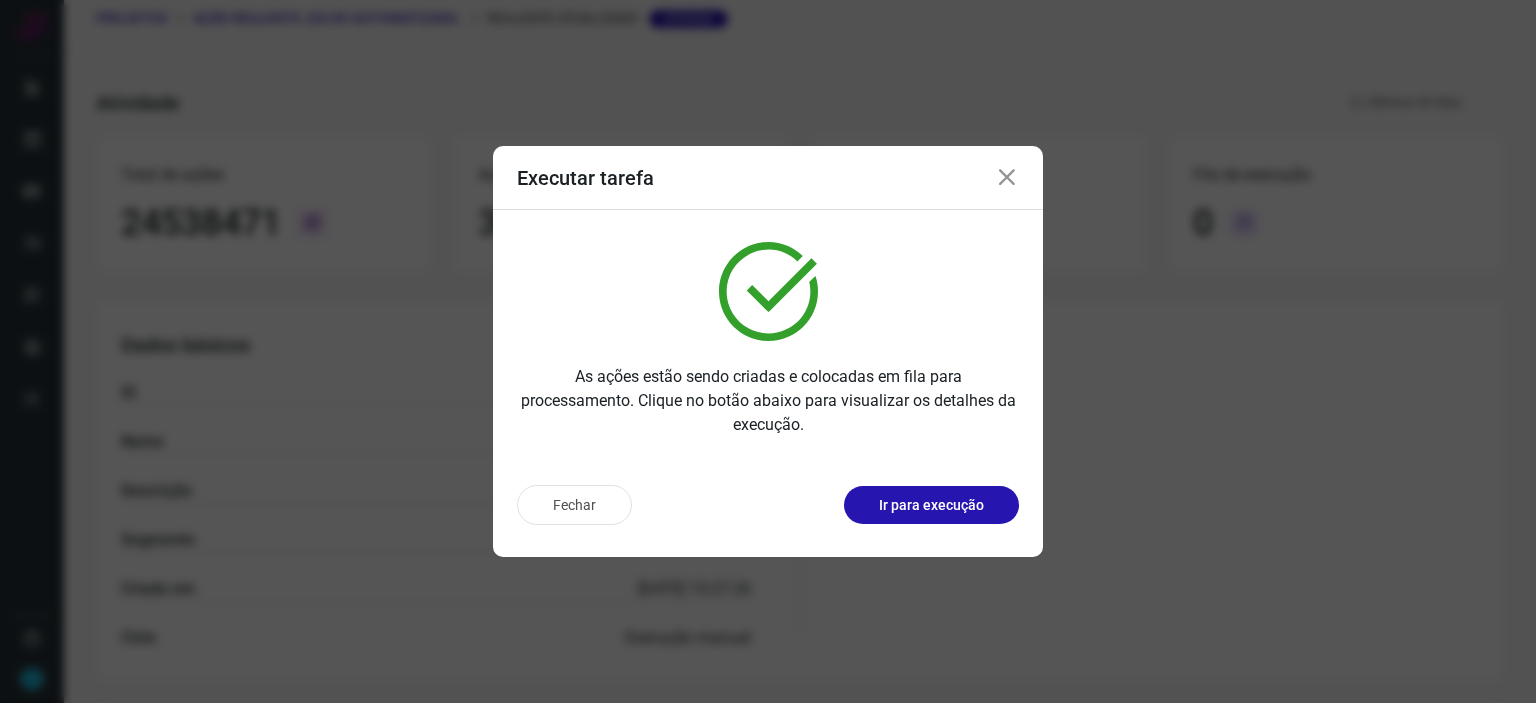 click at bounding box center (1007, 178) 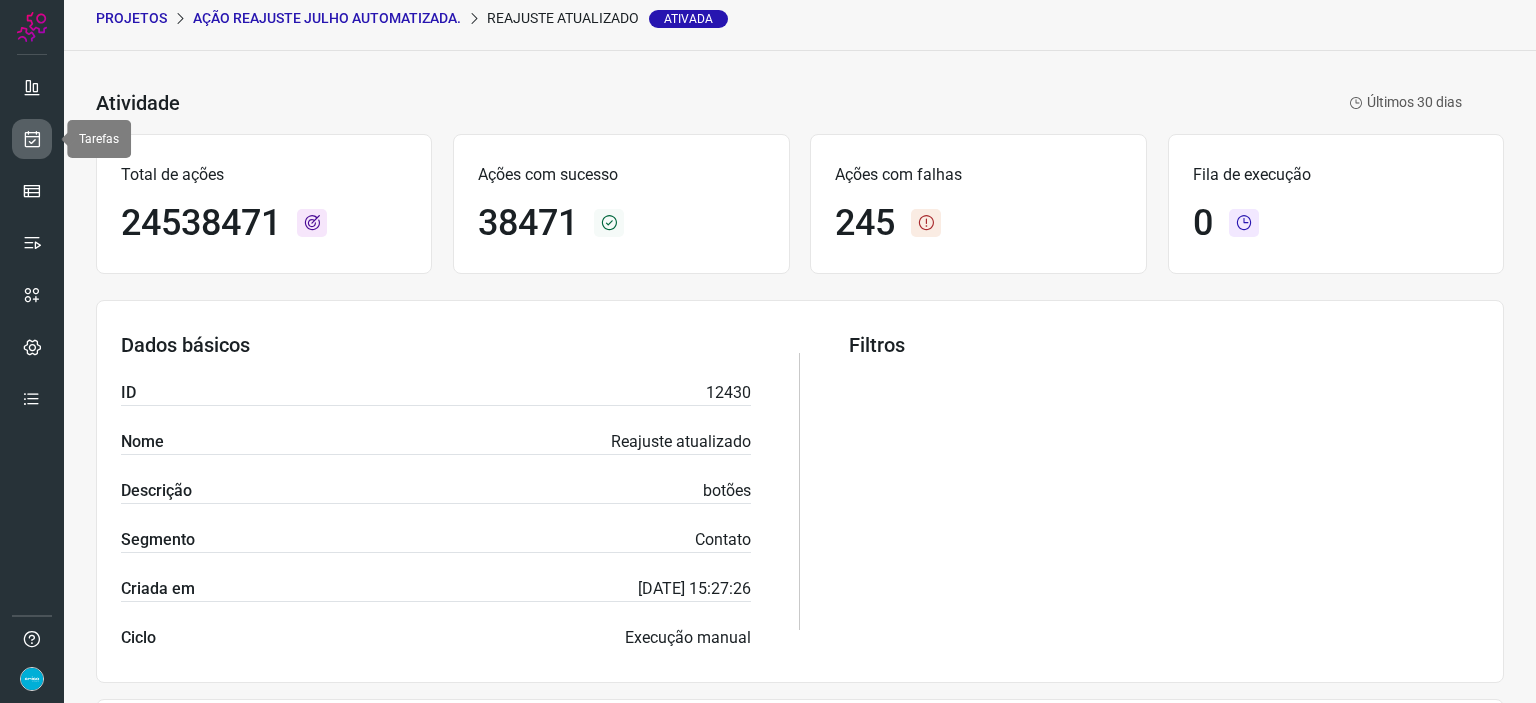 click at bounding box center [32, 139] 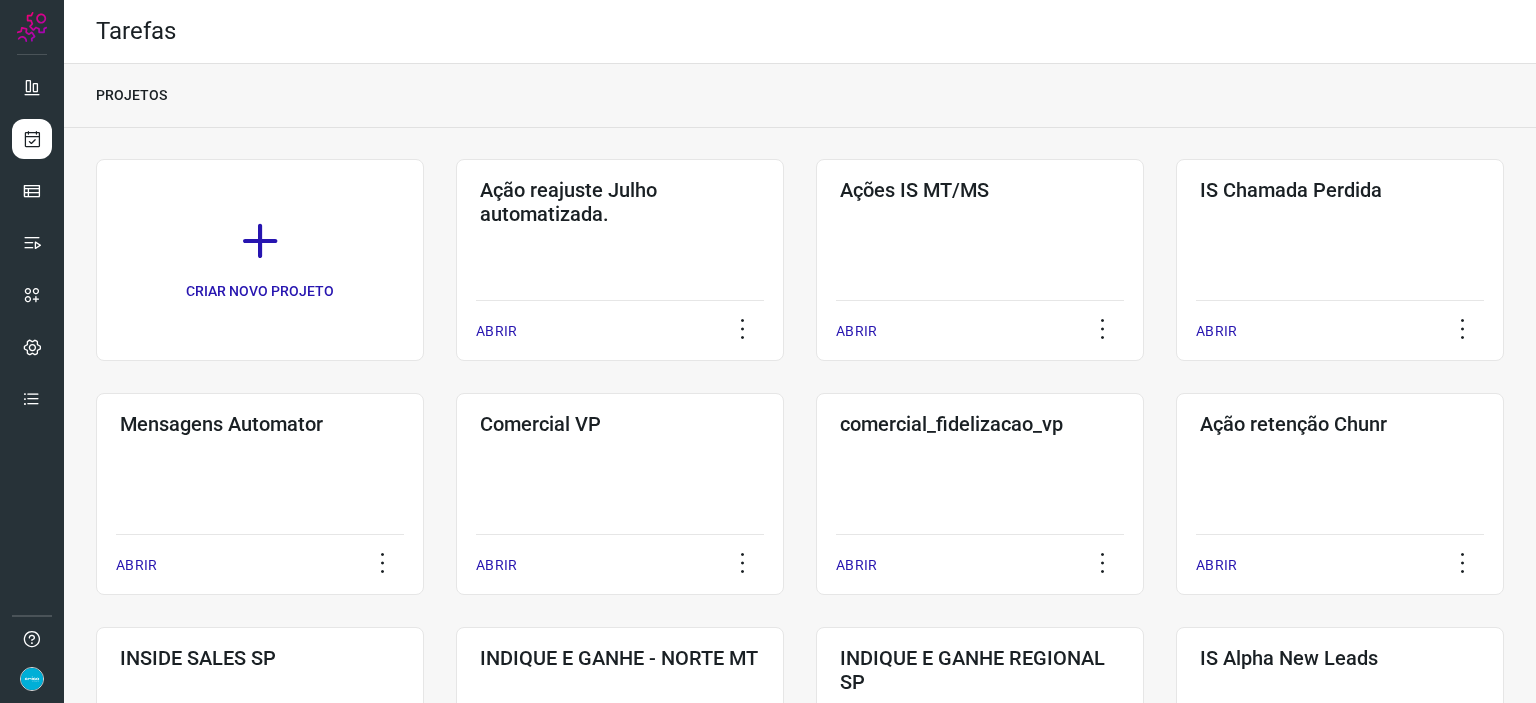 scroll, scrollTop: 615, scrollLeft: 0, axis: vertical 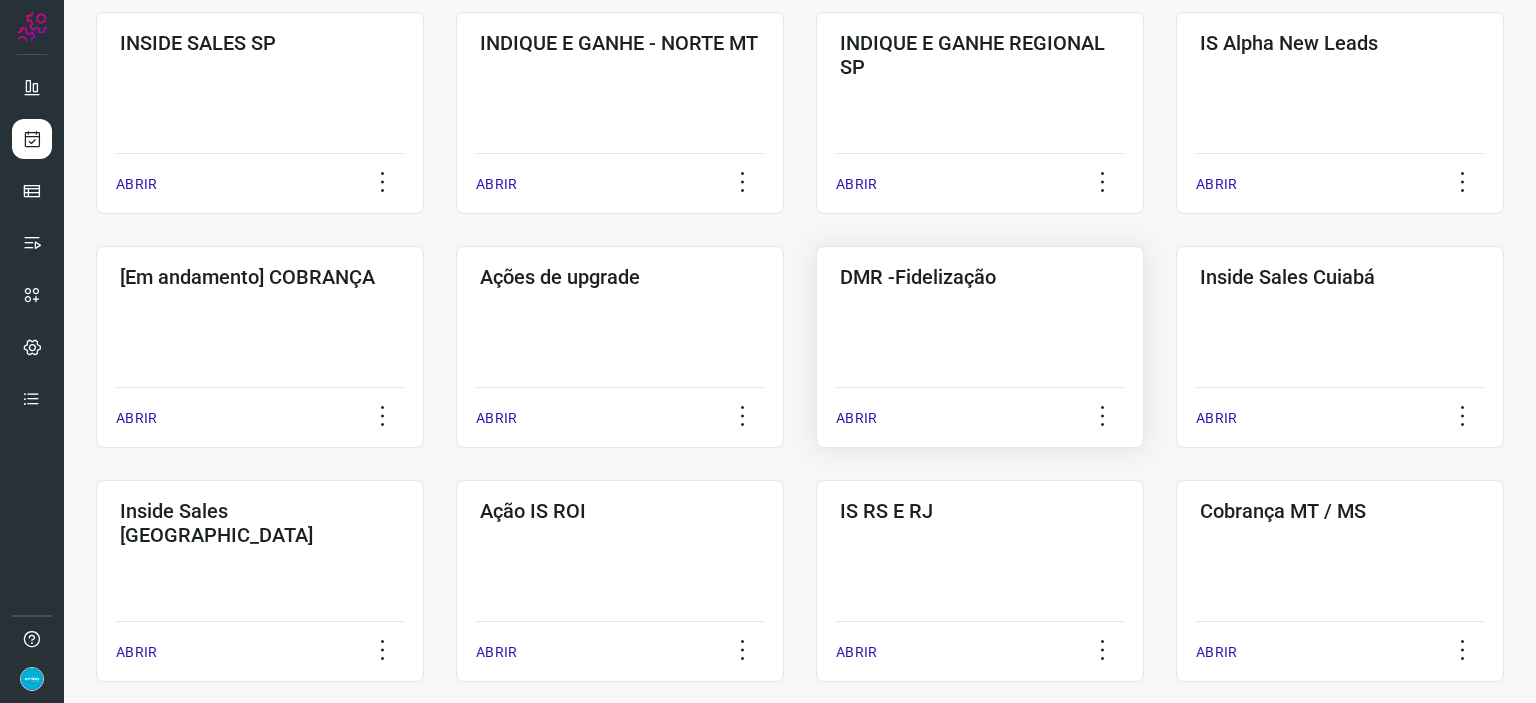 click on "ABRIR" at bounding box center (856, 418) 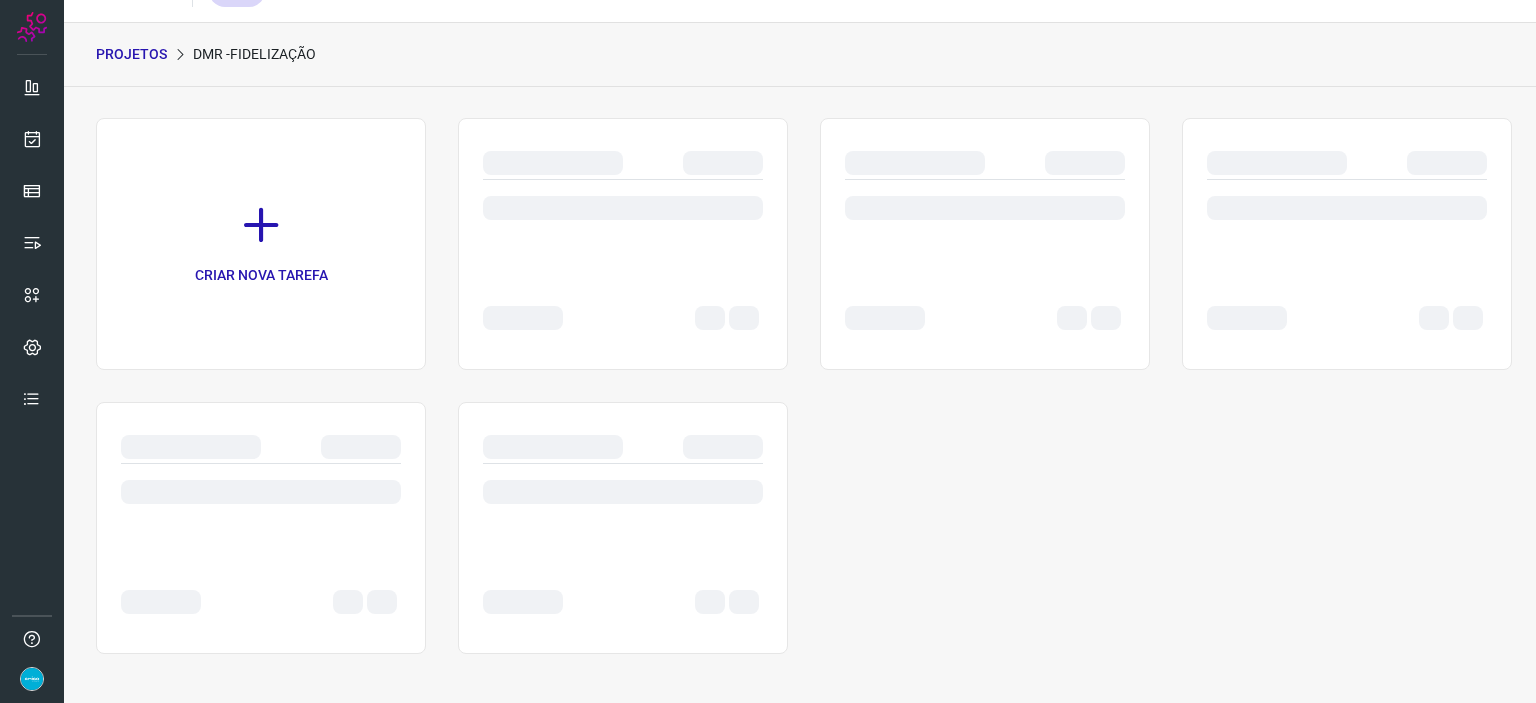 scroll, scrollTop: 0, scrollLeft: 0, axis: both 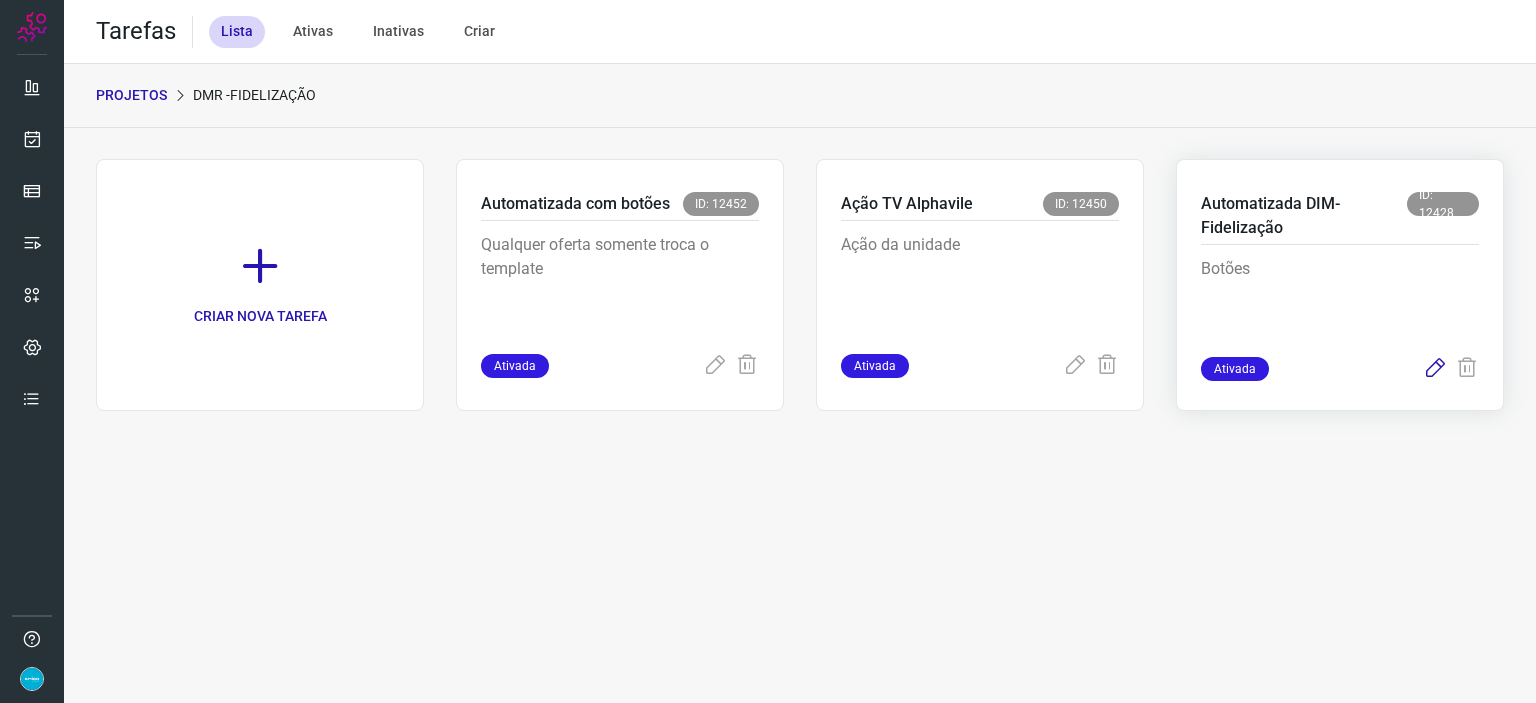 click at bounding box center (1435, 369) 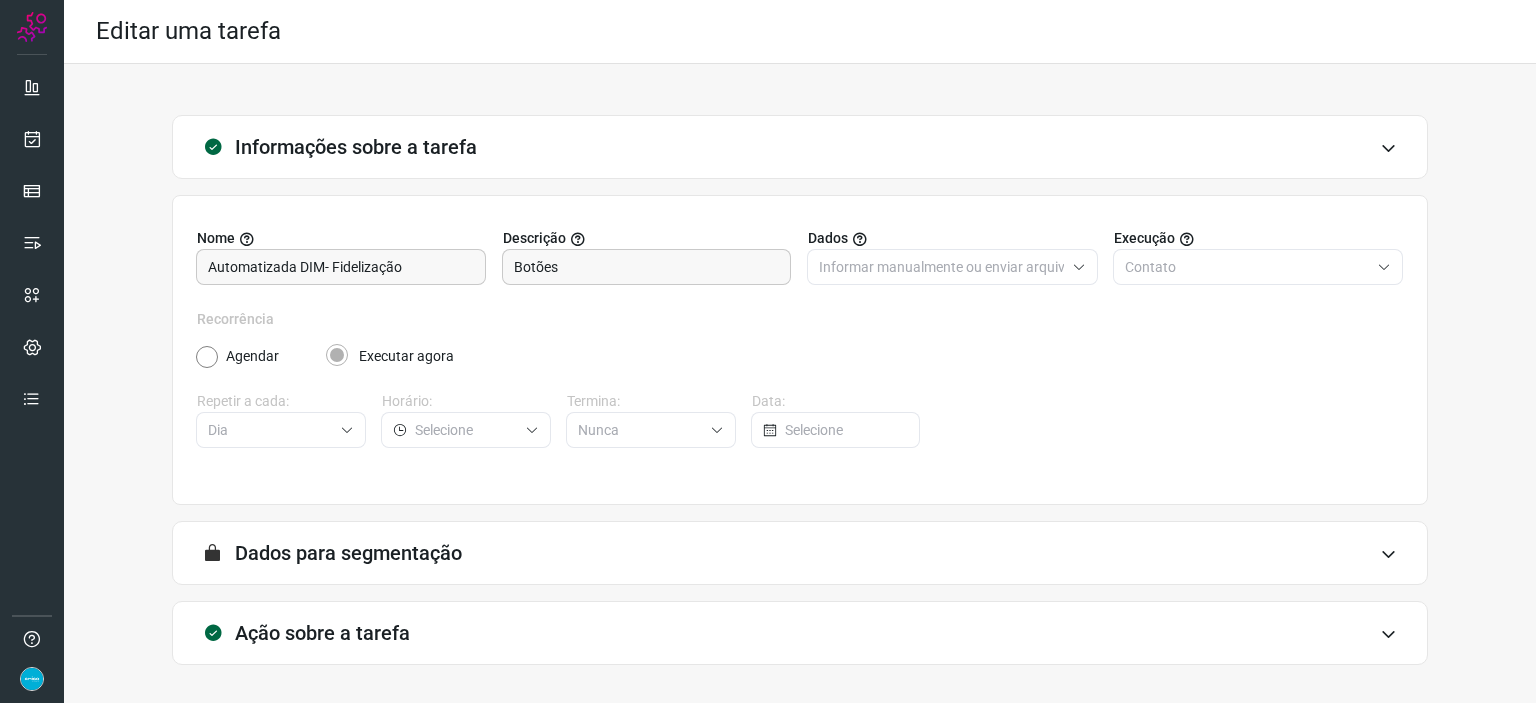 scroll, scrollTop: 77, scrollLeft: 0, axis: vertical 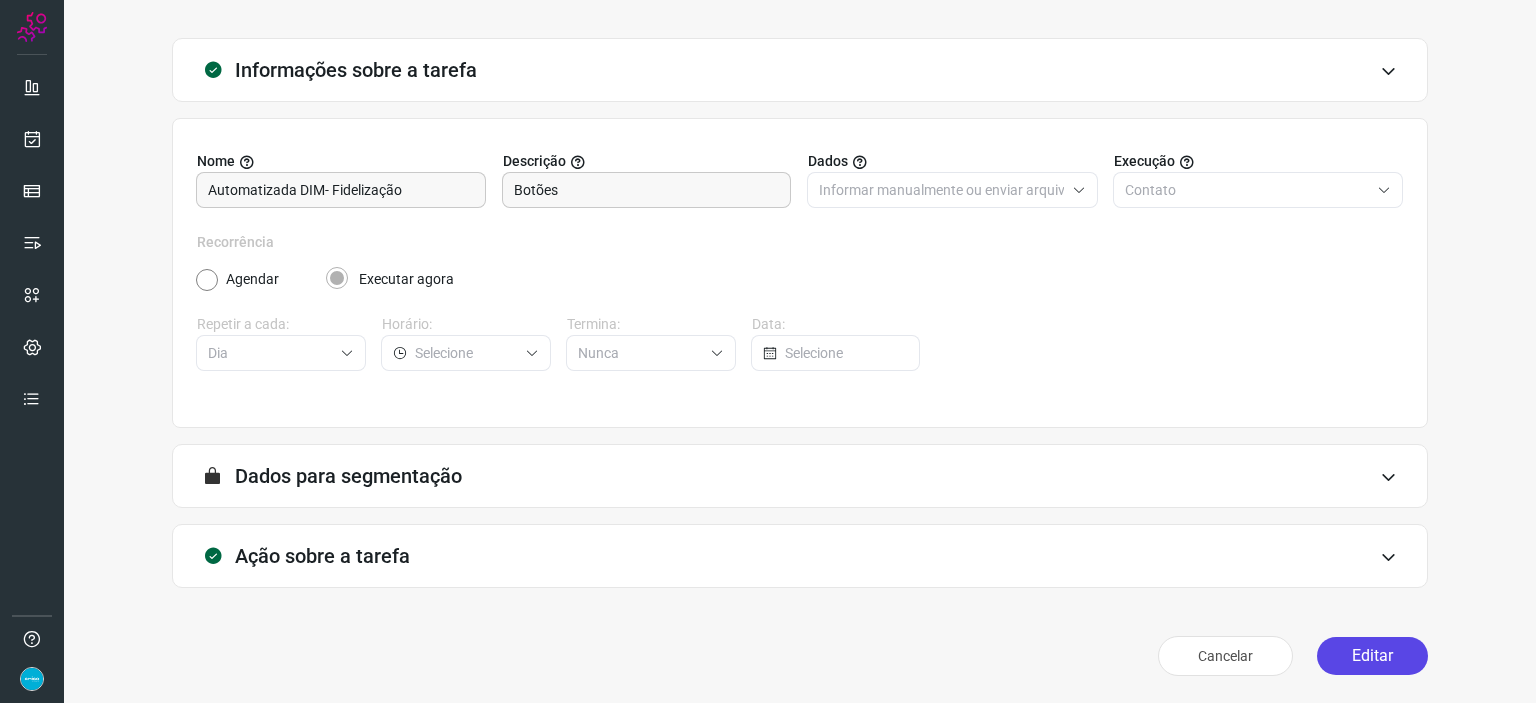 click on "Editar" at bounding box center [1372, 656] 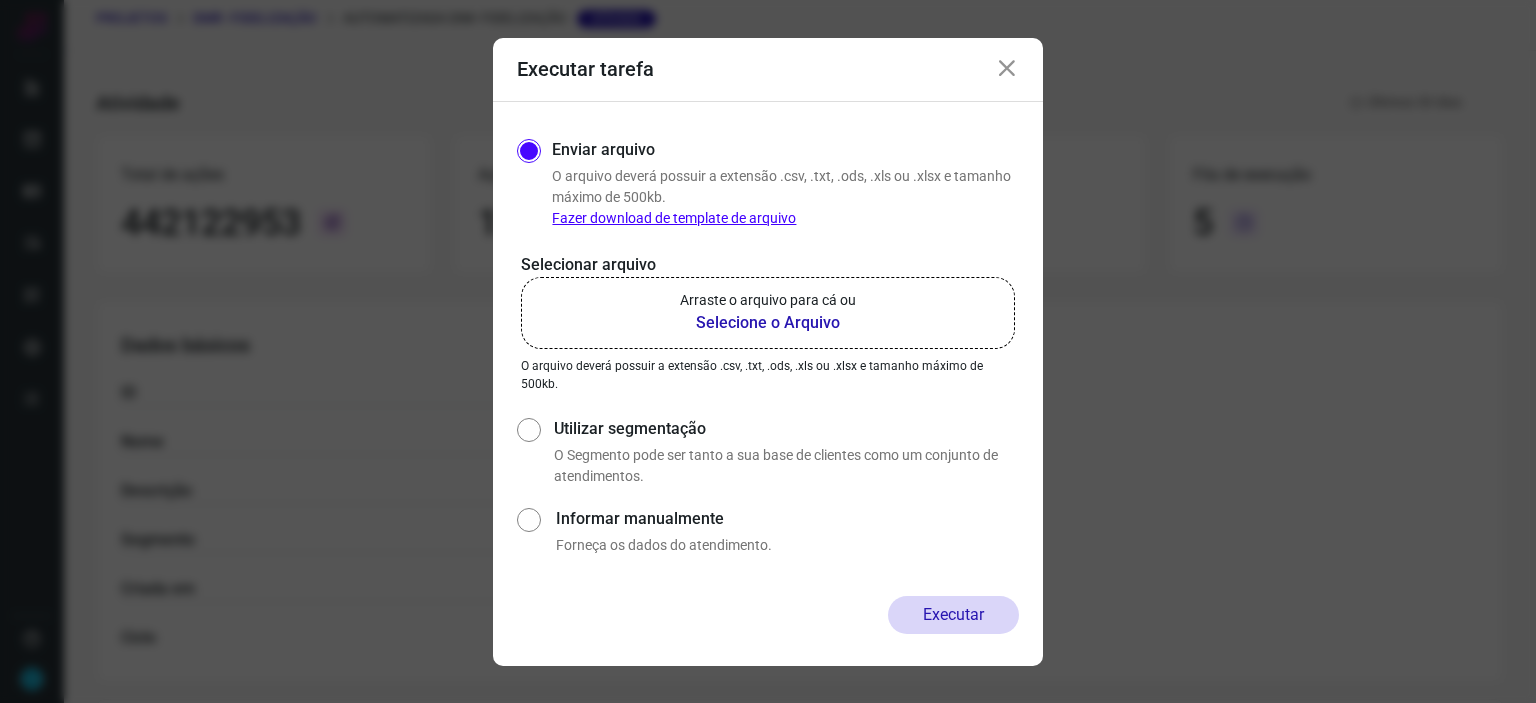 click on "Selecione o Arquivo" at bounding box center (768, 323) 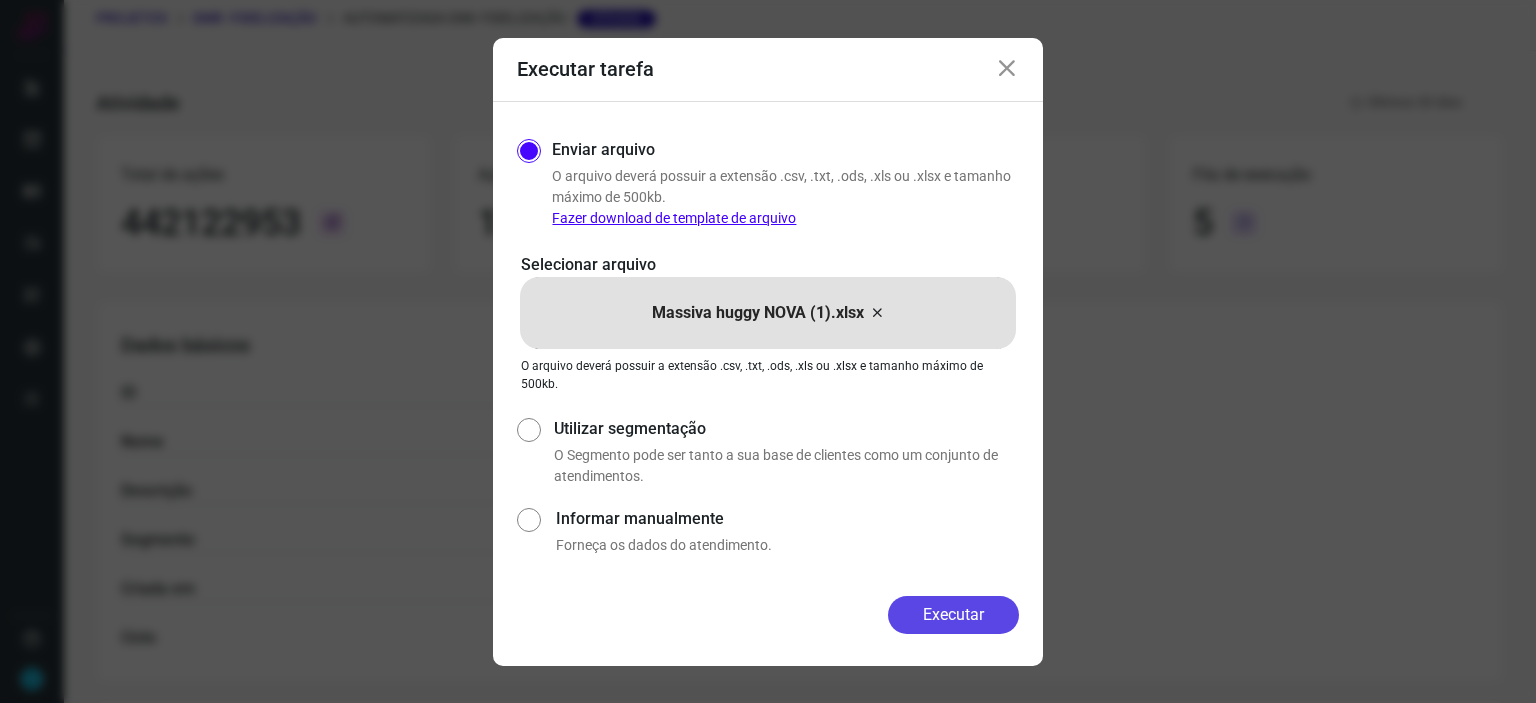 click on "Executar" at bounding box center [953, 615] 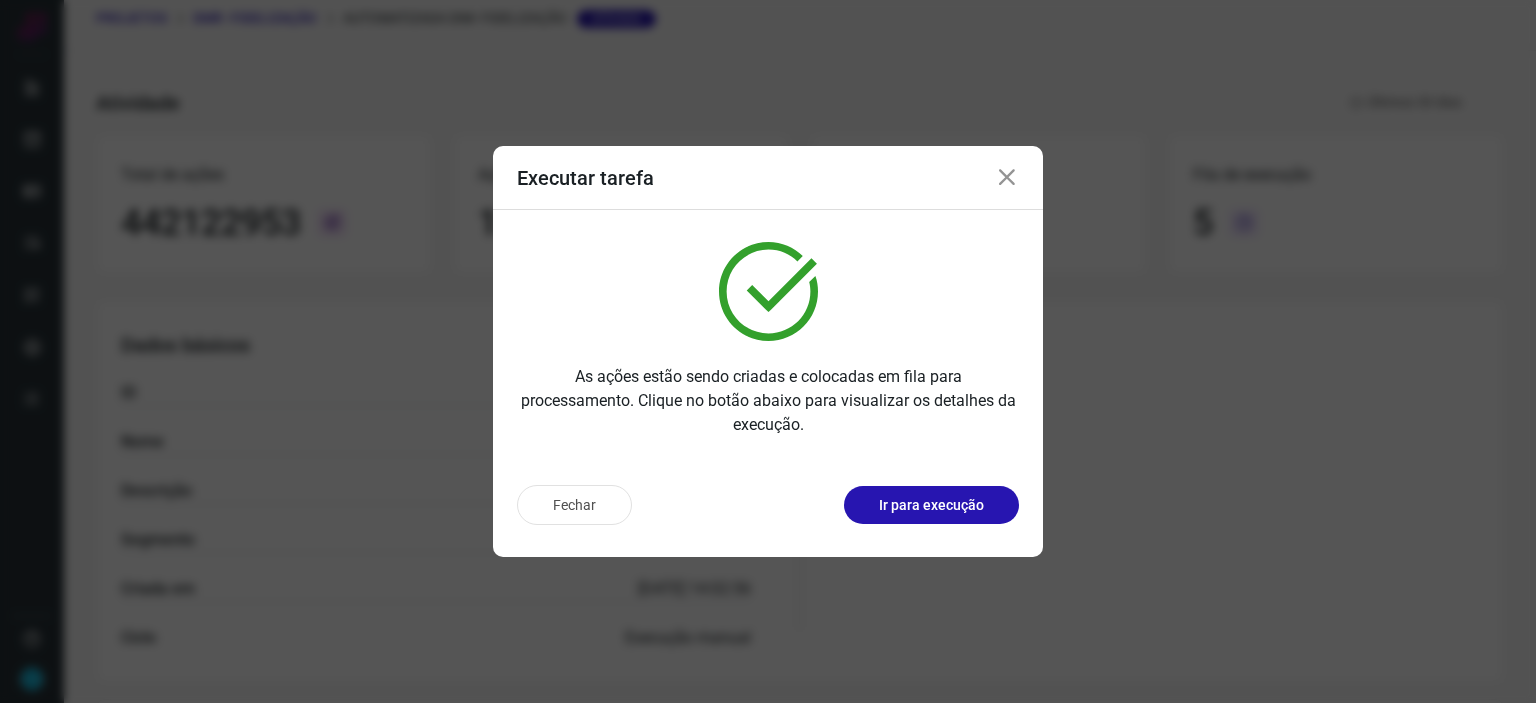 click at bounding box center [1007, 178] 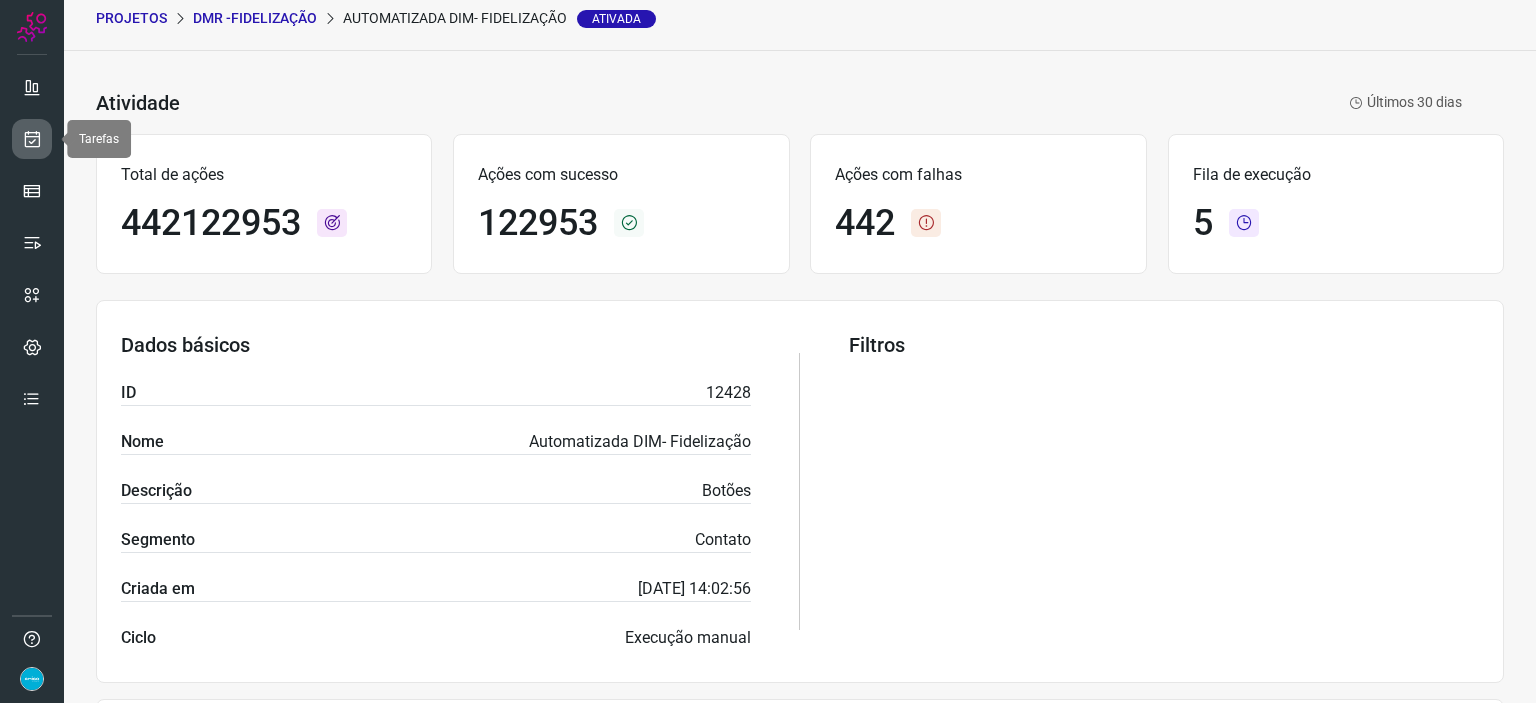 click at bounding box center (32, 139) 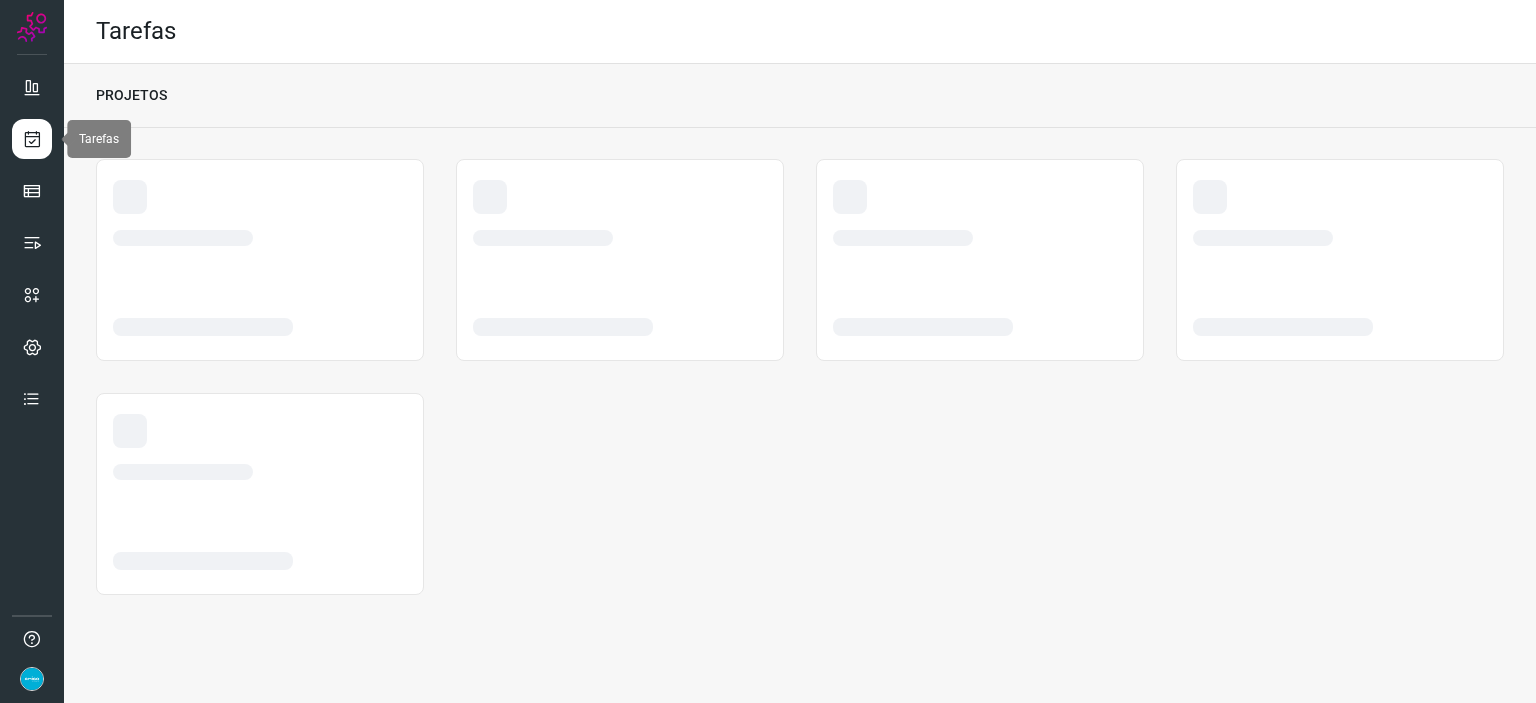 scroll, scrollTop: 0, scrollLeft: 0, axis: both 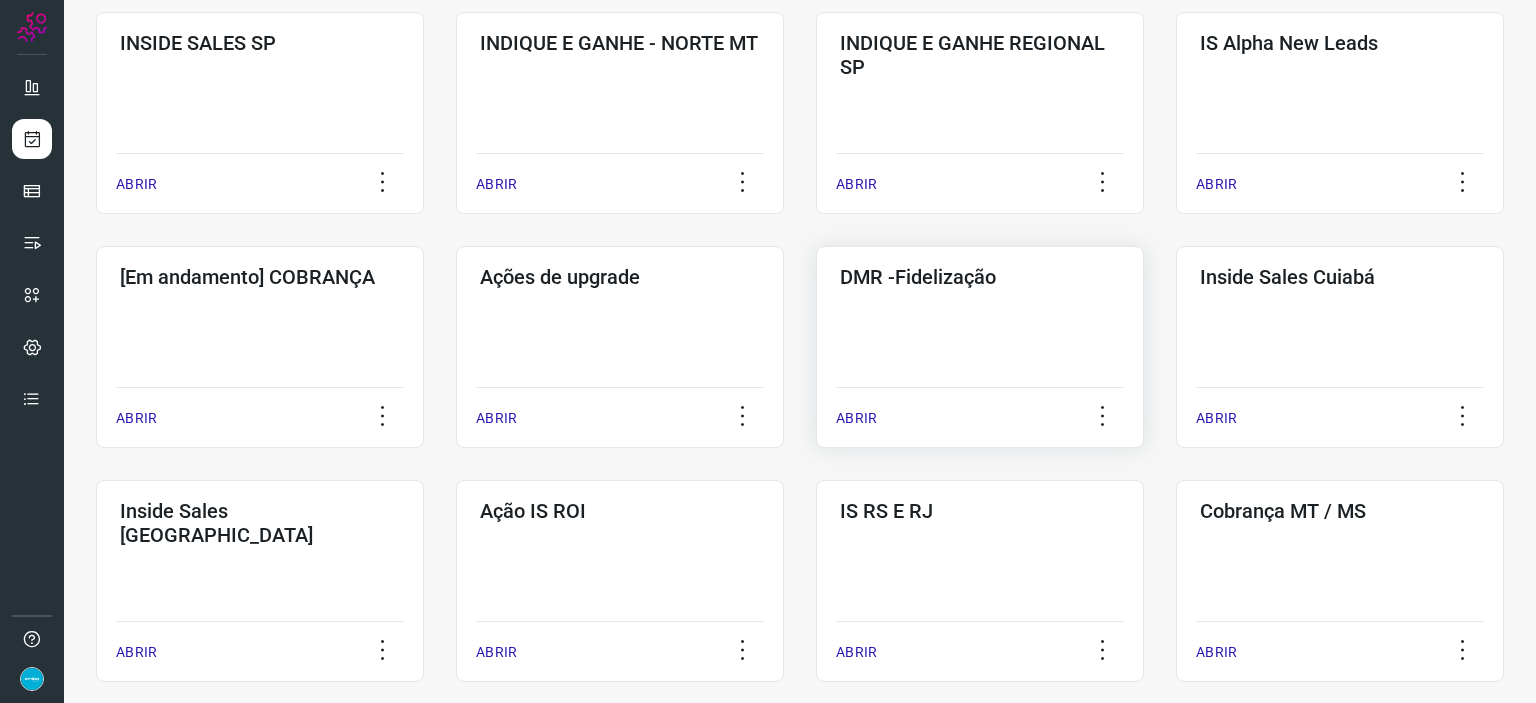 click on "ABRIR" at bounding box center [856, 418] 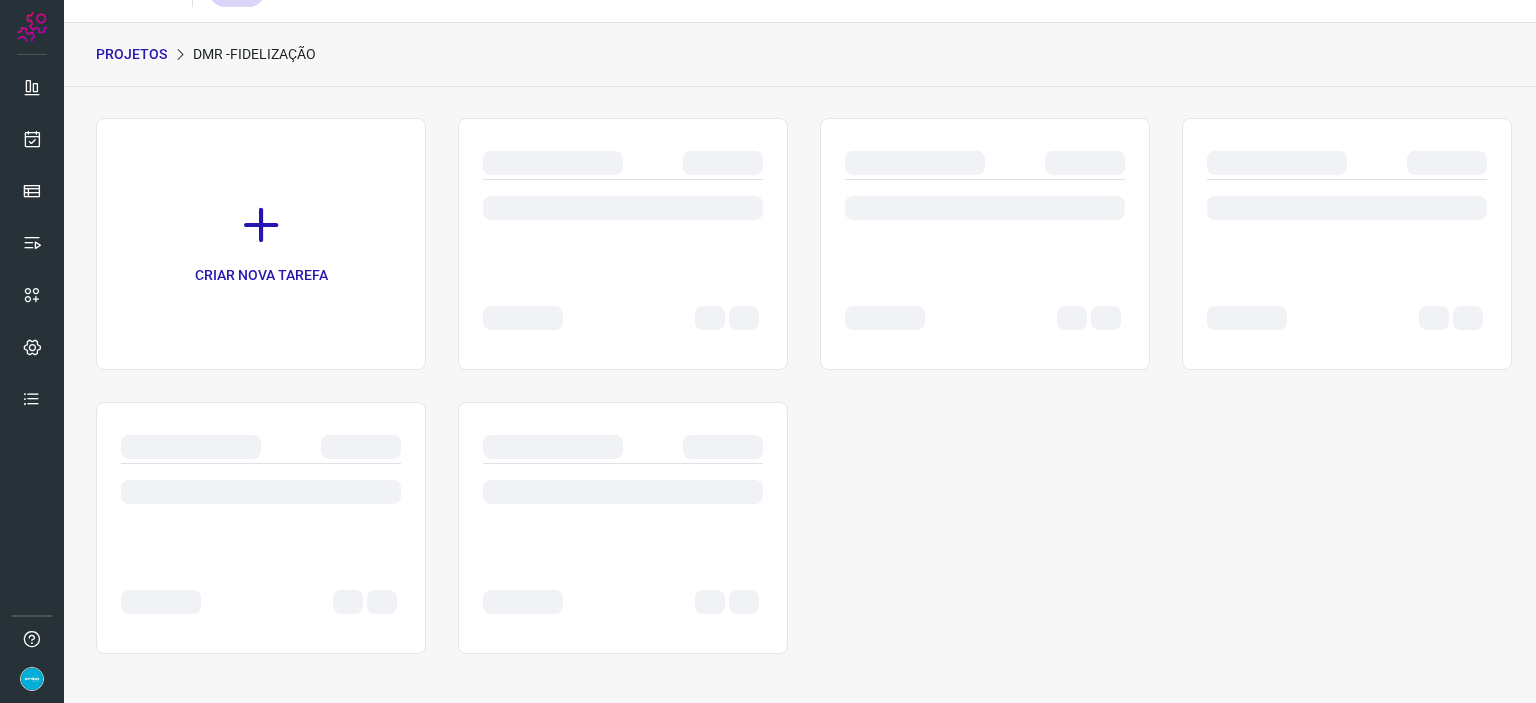 scroll, scrollTop: 0, scrollLeft: 0, axis: both 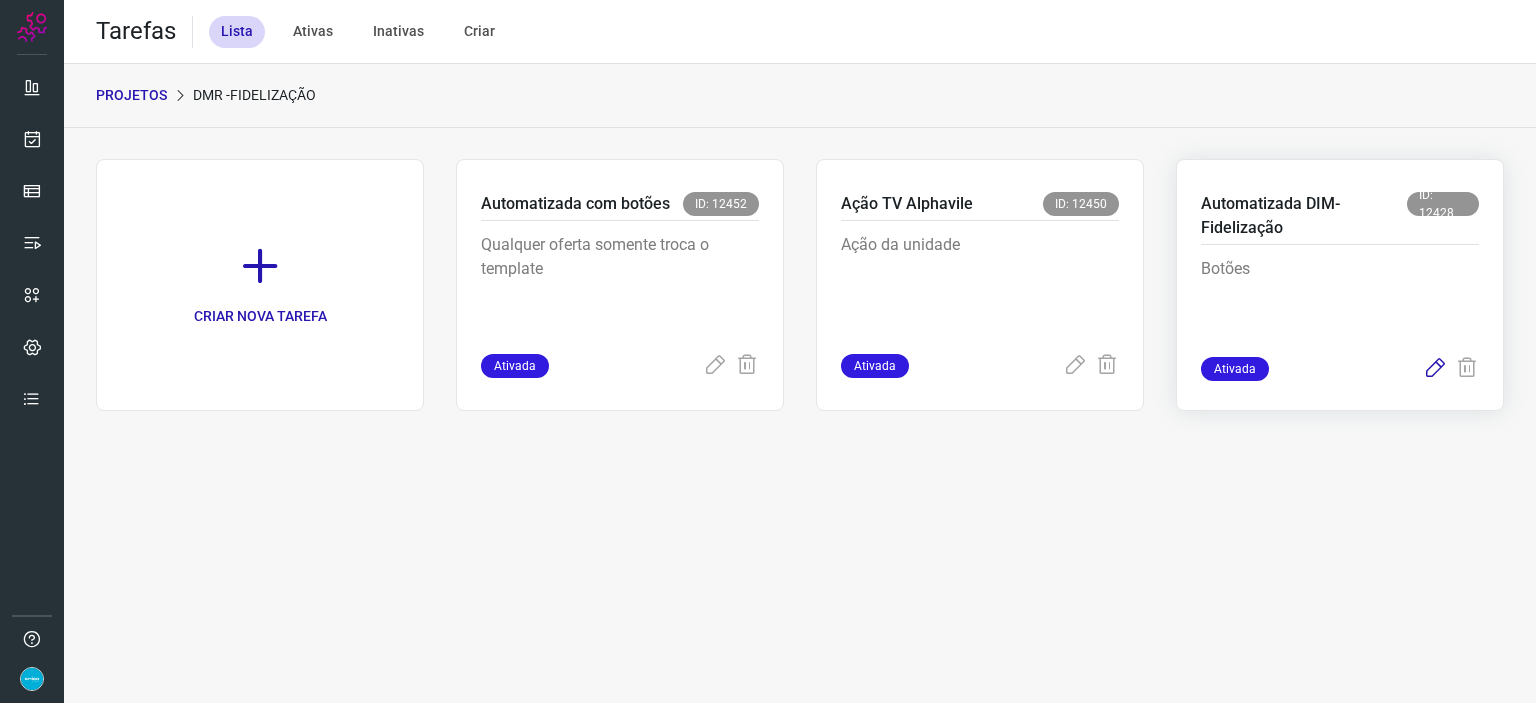 click at bounding box center (1435, 369) 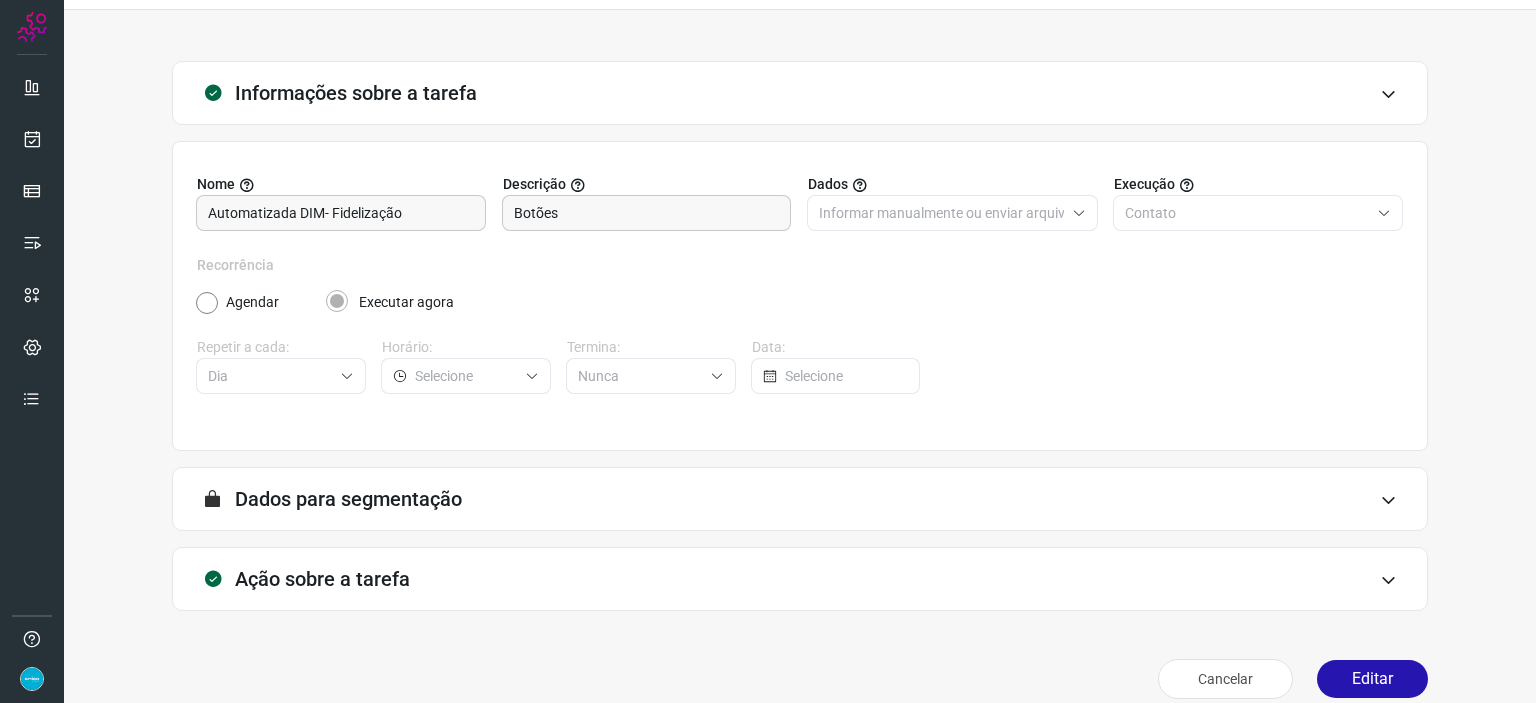 scroll, scrollTop: 77, scrollLeft: 0, axis: vertical 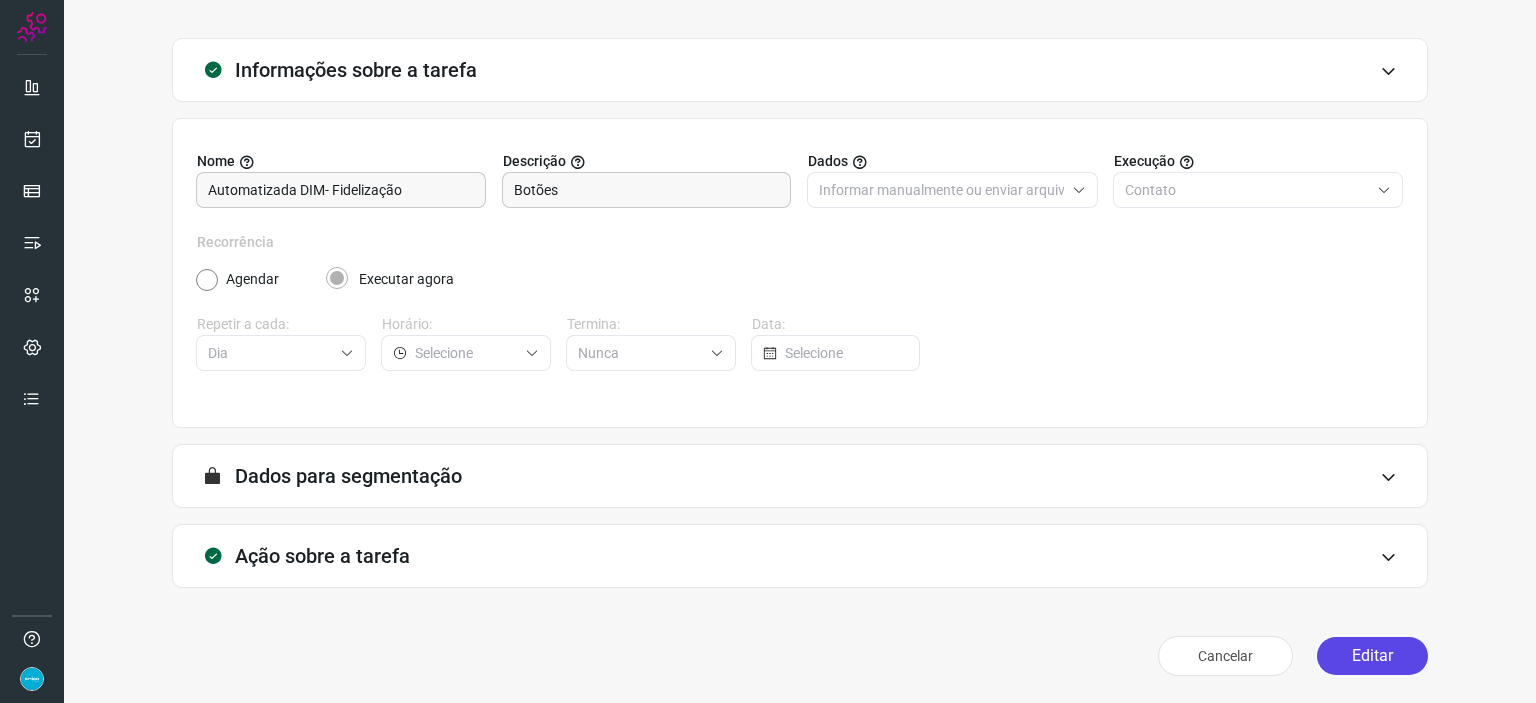 click on "Editar" at bounding box center [1372, 656] 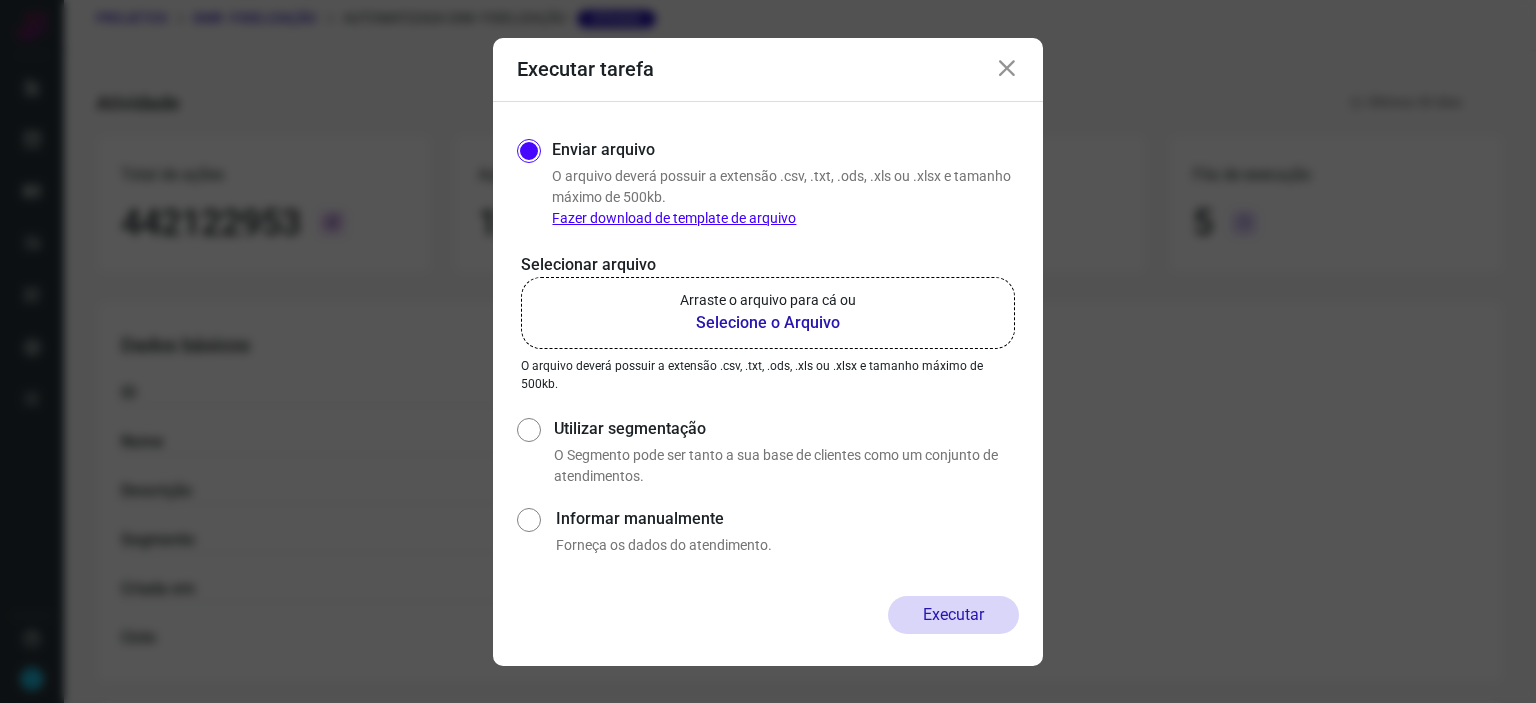 click on "Selecione o Arquivo" at bounding box center (768, 323) 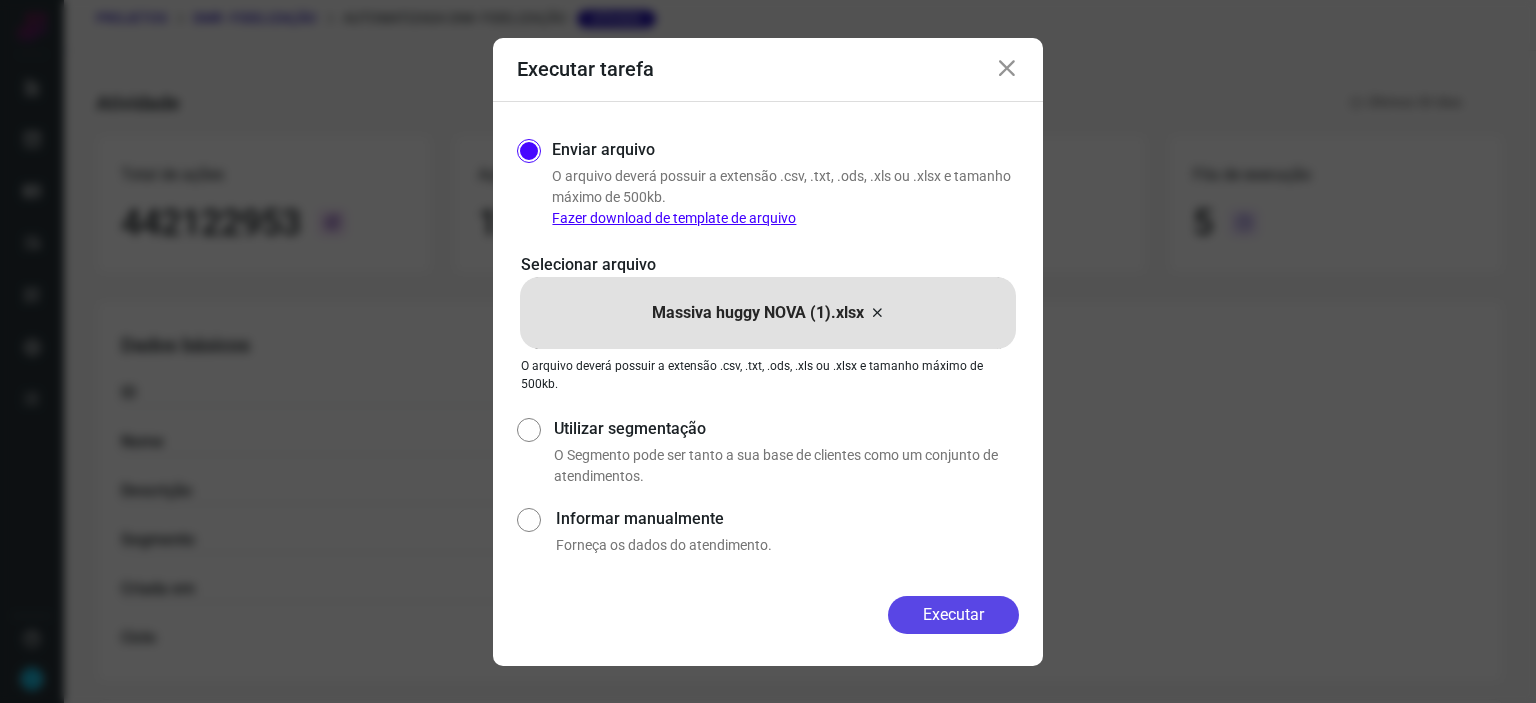 click on "Executar" at bounding box center [953, 615] 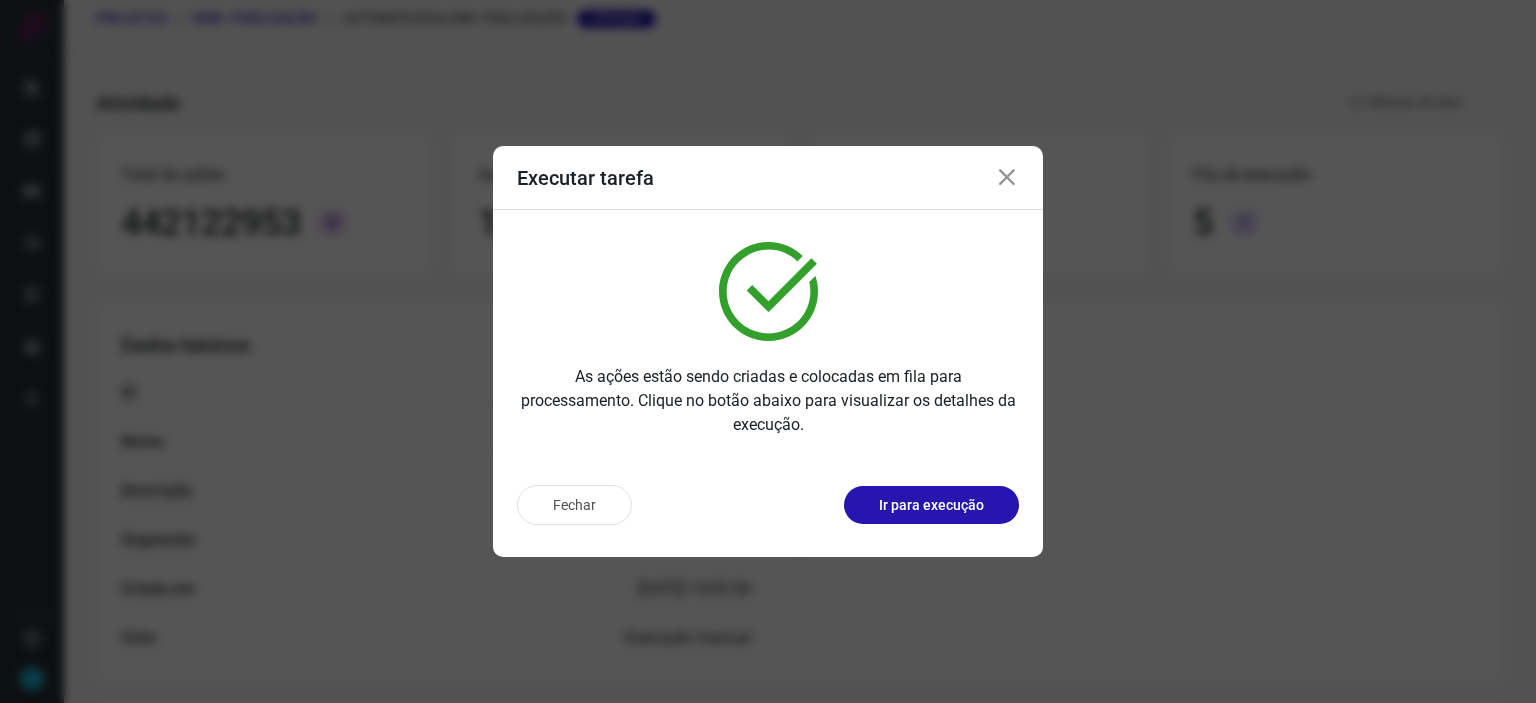 click at bounding box center [1007, 178] 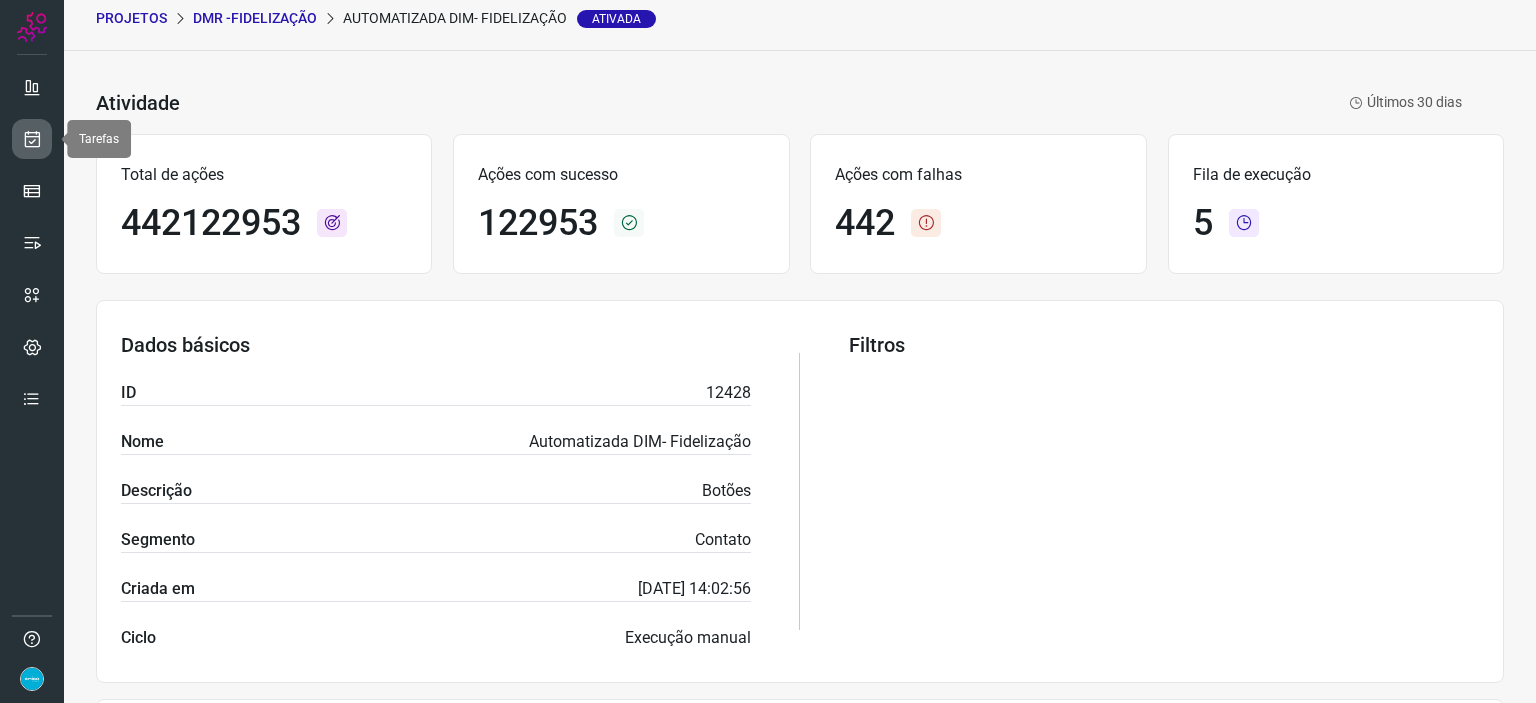 click at bounding box center (32, 139) 